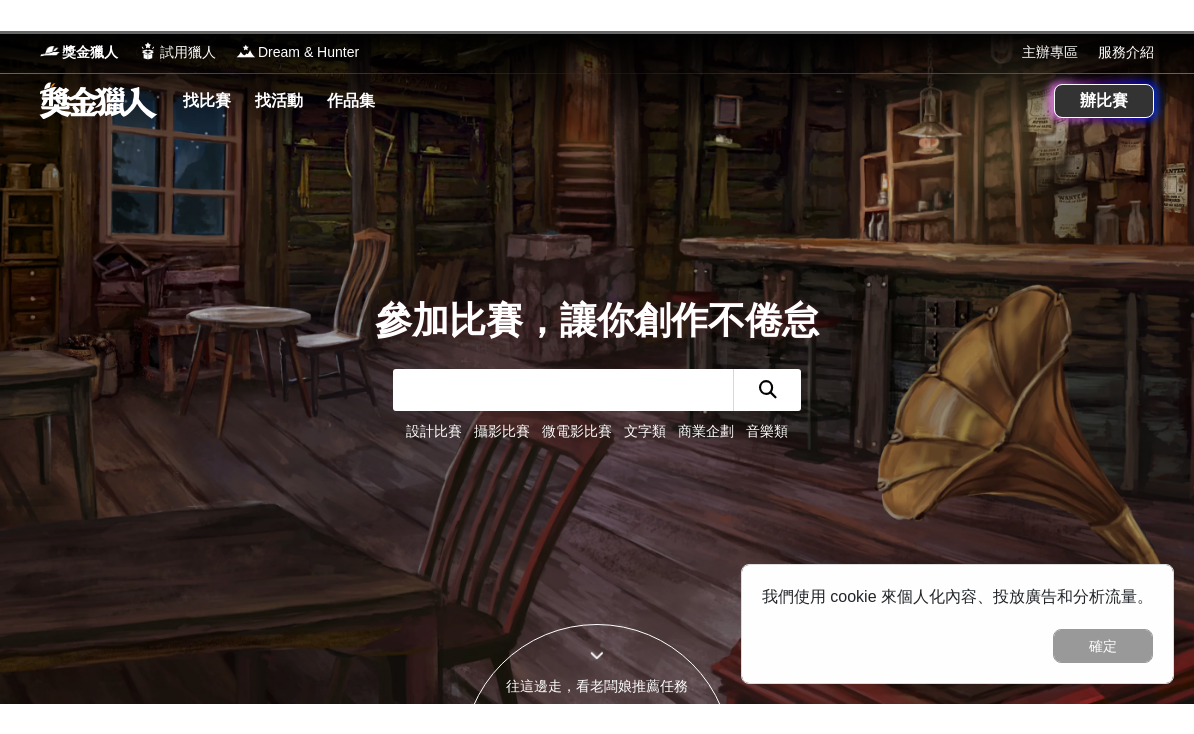 scroll, scrollTop: 0, scrollLeft: 0, axis: both 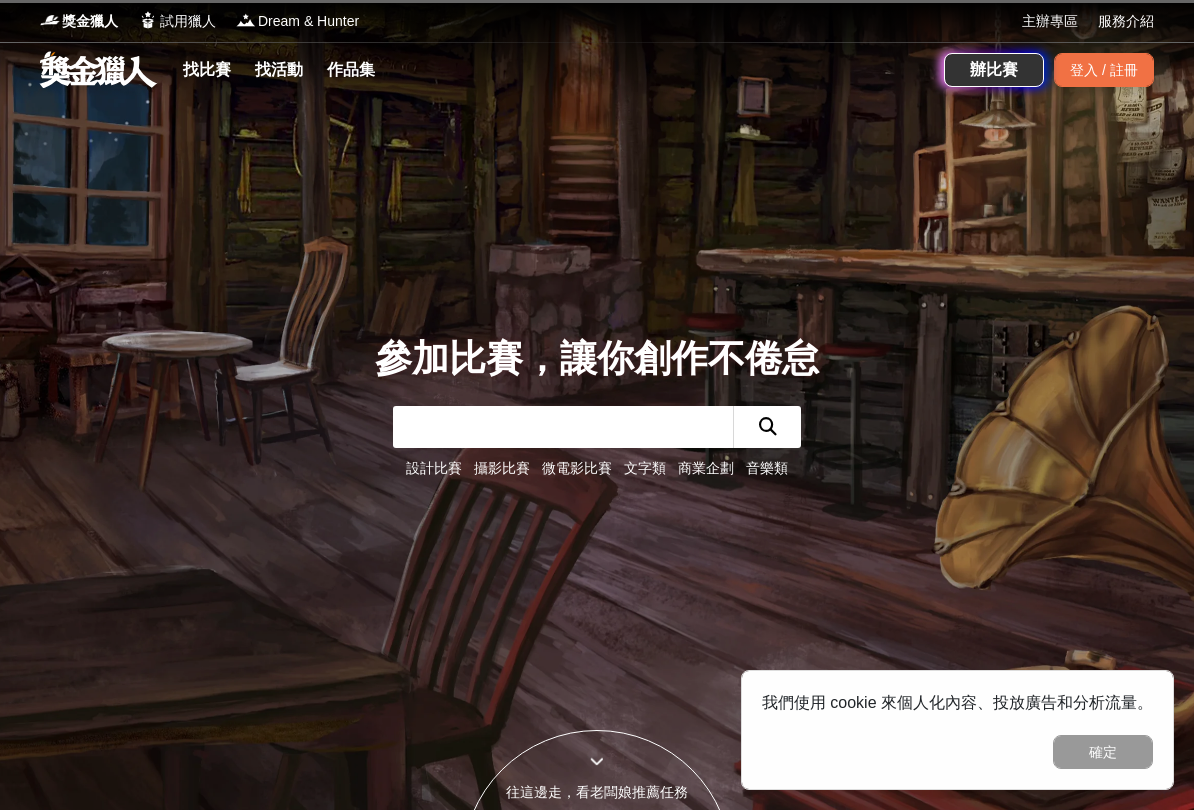 click on "找比賽" at bounding box center (207, 70) 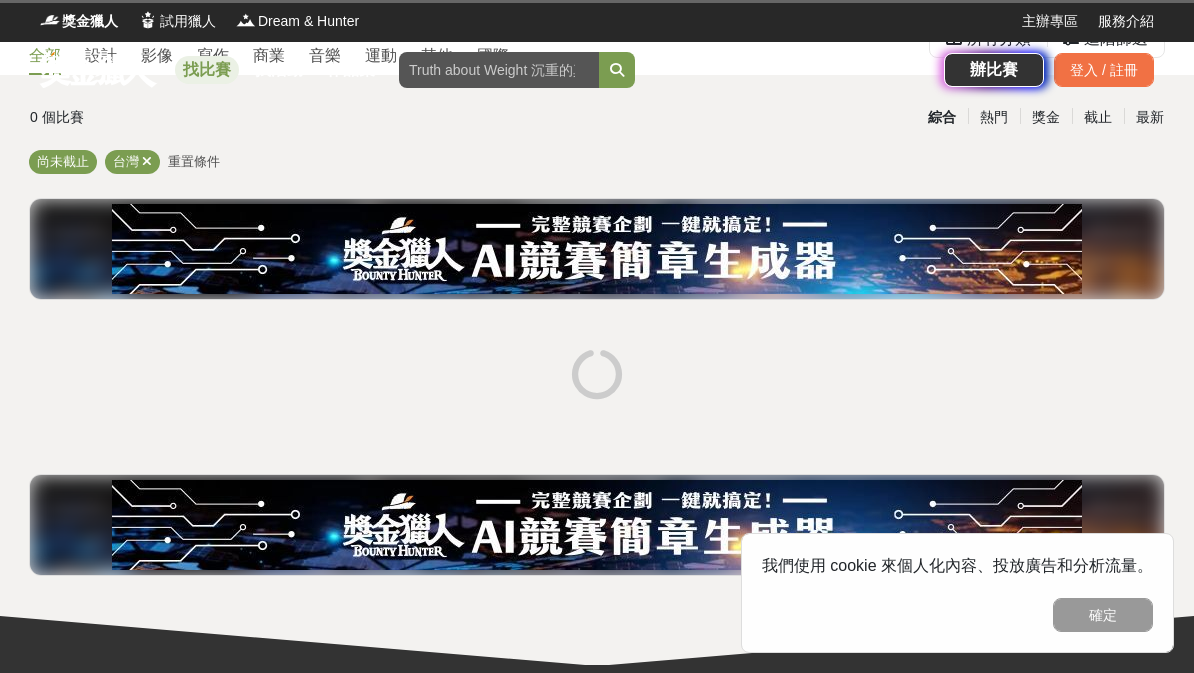 click on "確定" at bounding box center [1103, 615] 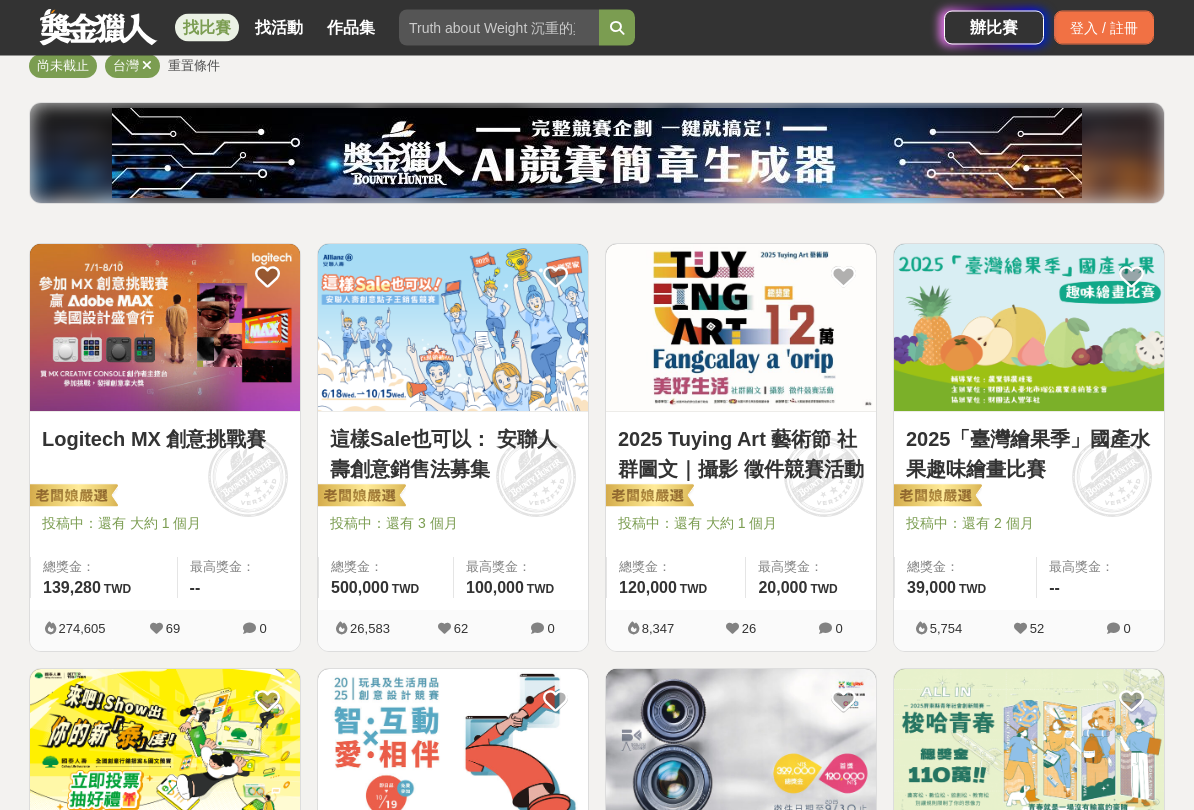 scroll, scrollTop: 194, scrollLeft: 0, axis: vertical 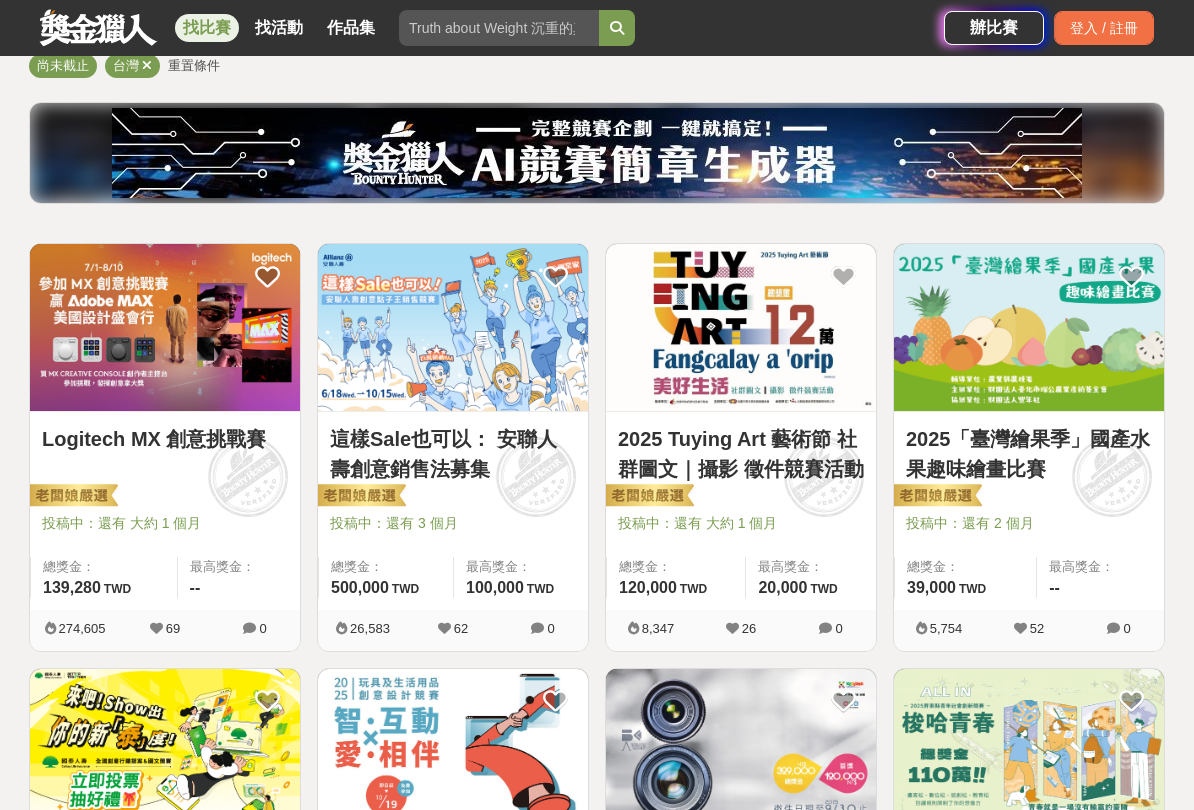 click at bounding box center (1029, 327) 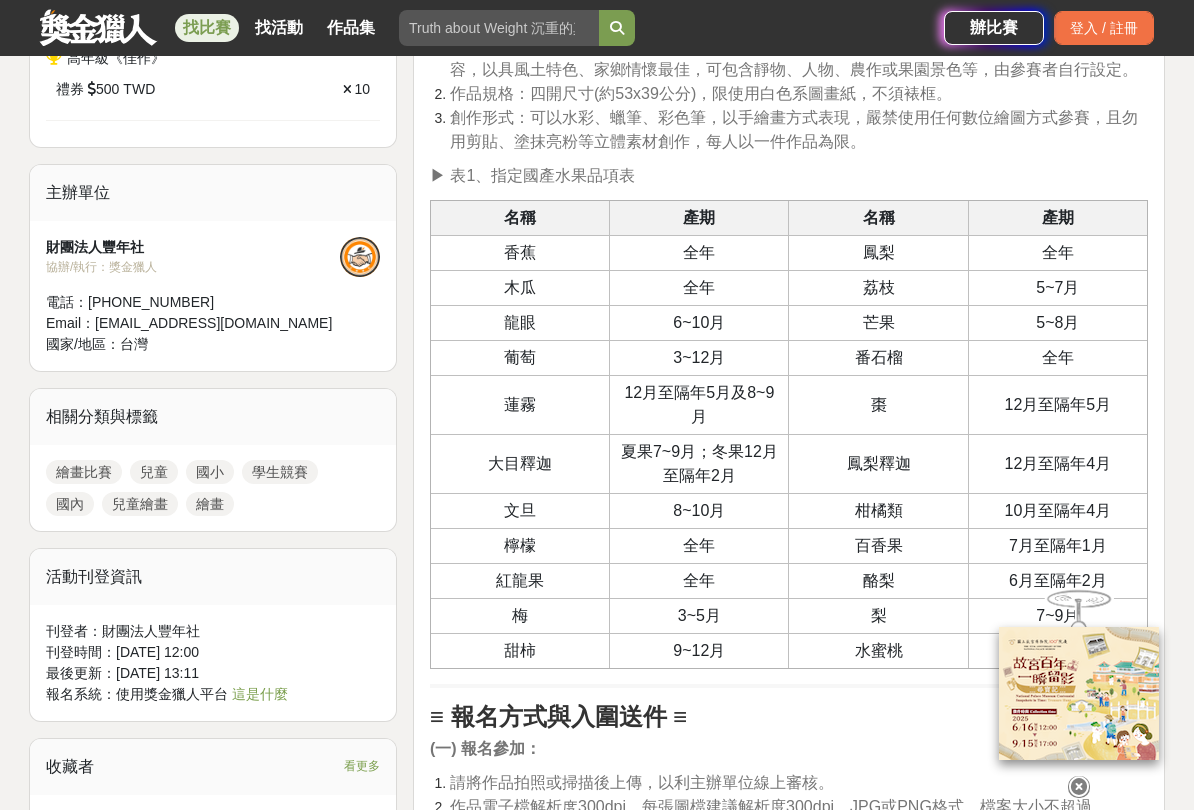 scroll, scrollTop: 1381, scrollLeft: 0, axis: vertical 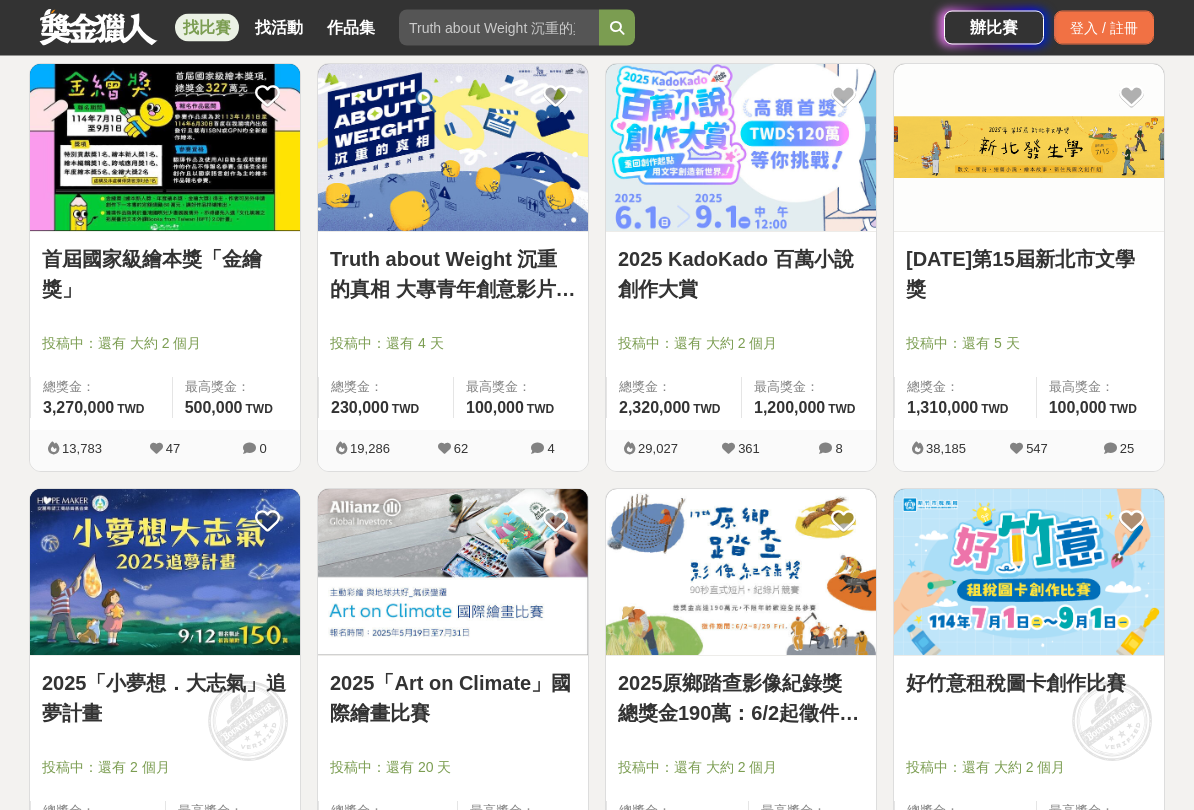 click at bounding box center [1029, 148] 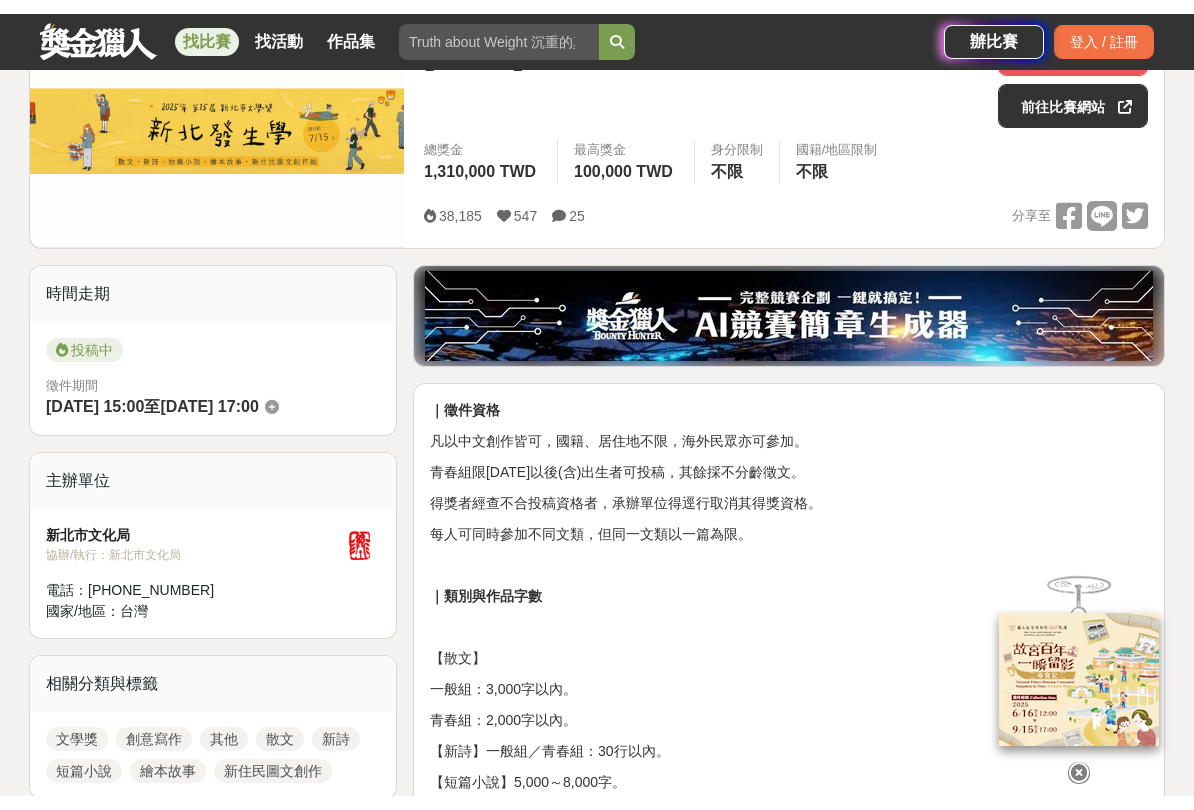 scroll, scrollTop: 626, scrollLeft: 0, axis: vertical 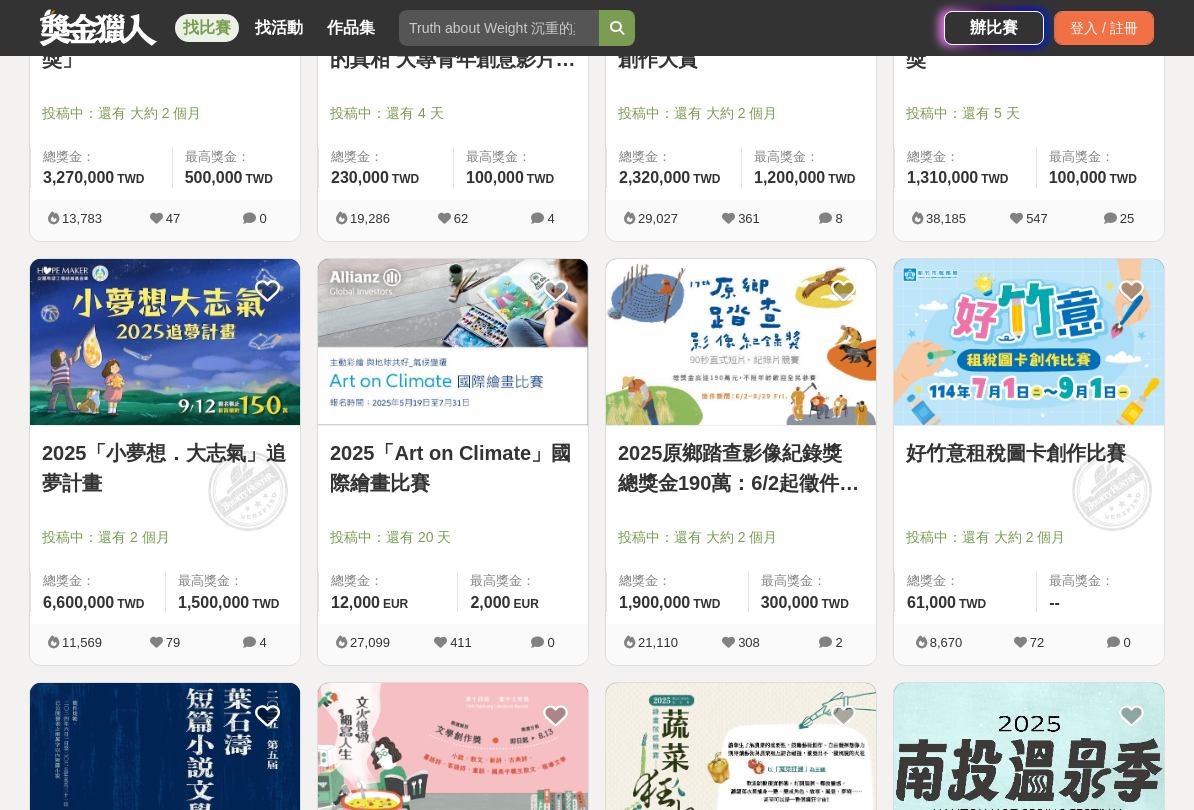 click at bounding box center [1029, 342] 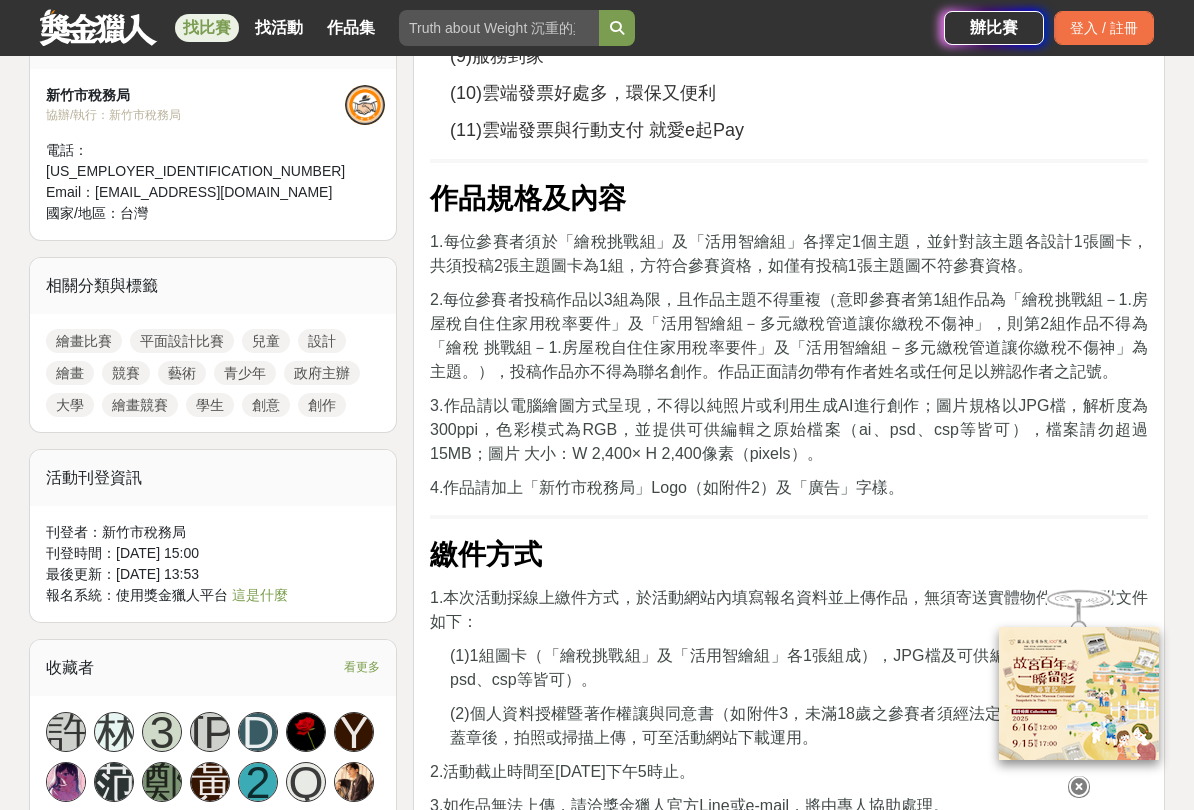 scroll, scrollTop: 1667, scrollLeft: 0, axis: vertical 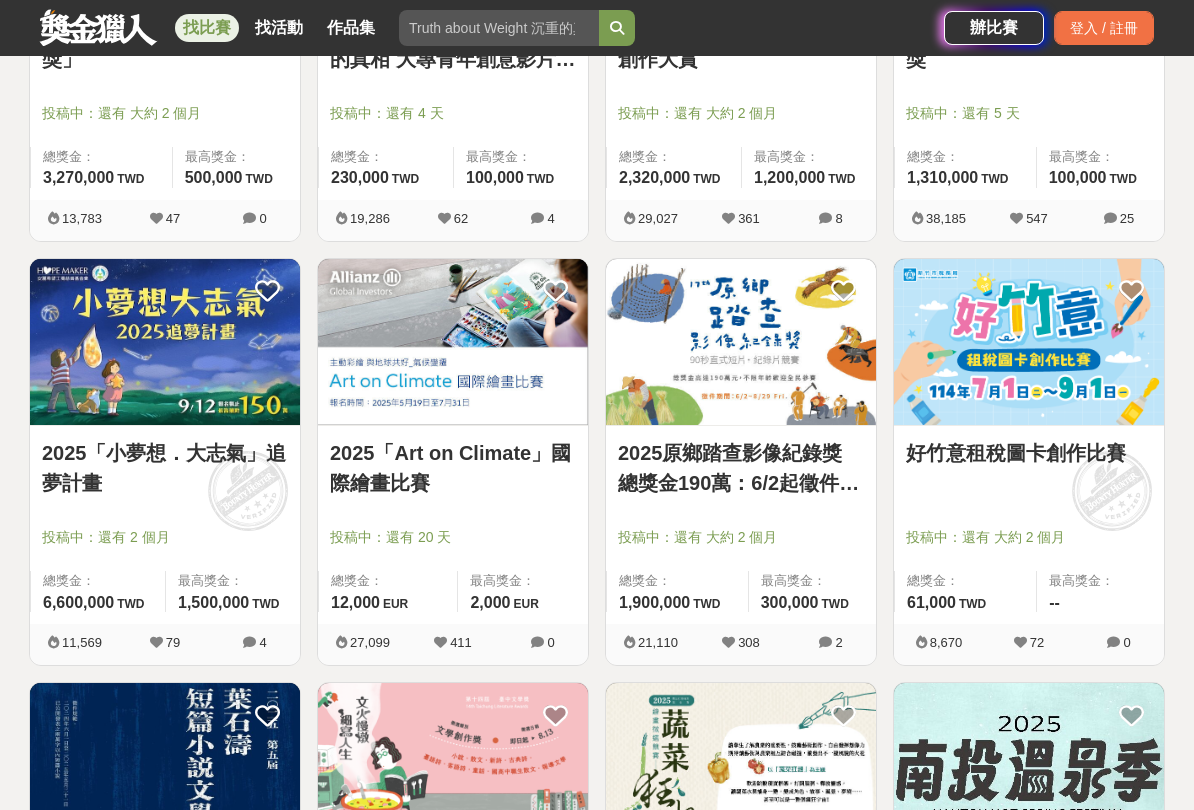 click on "2025「小夢想．大志氣」追夢計畫" at bounding box center [165, 468] 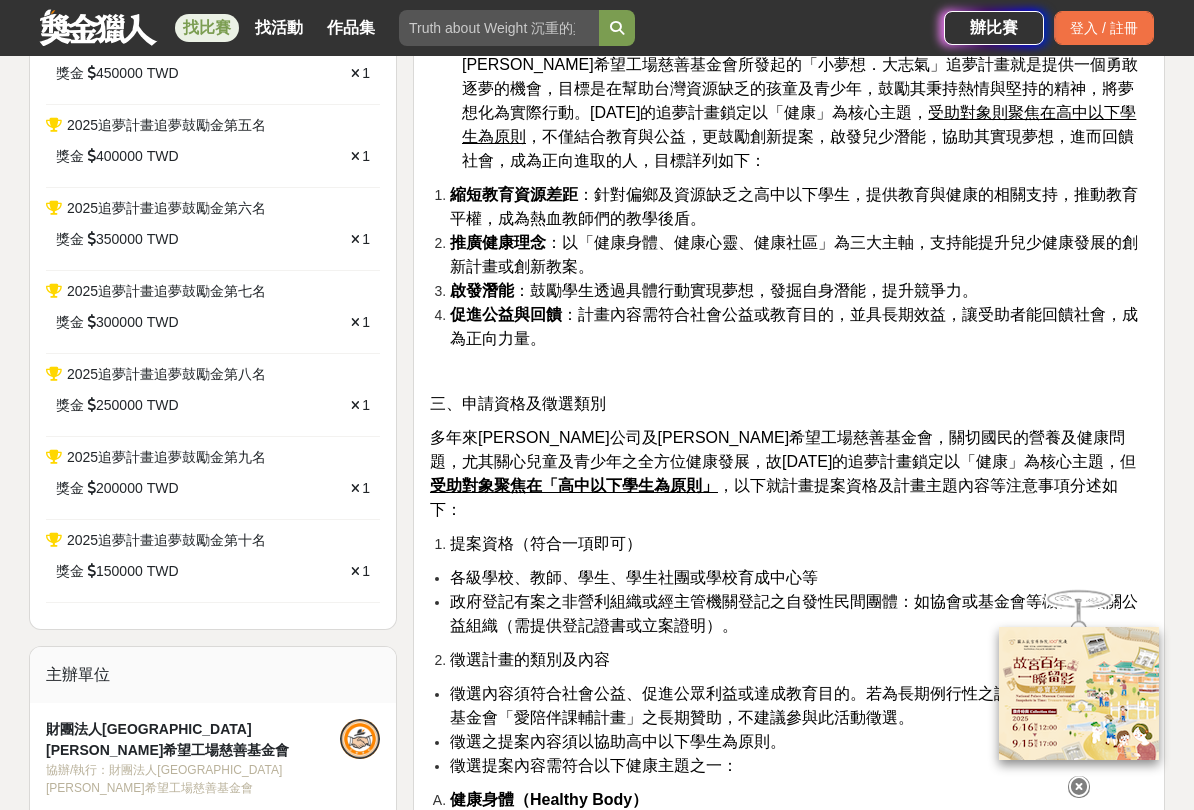 scroll, scrollTop: 868, scrollLeft: 0, axis: vertical 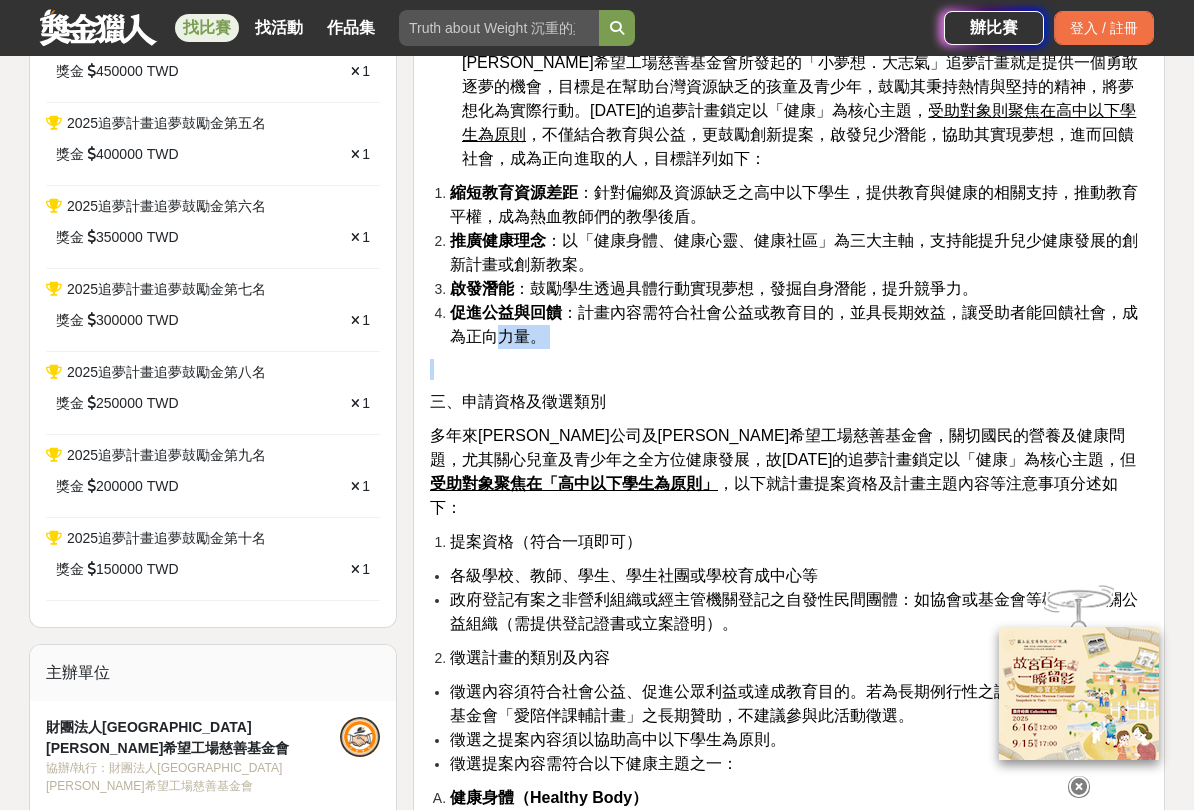 click on "三、申請資格及徵選類別" at bounding box center (789, 402) 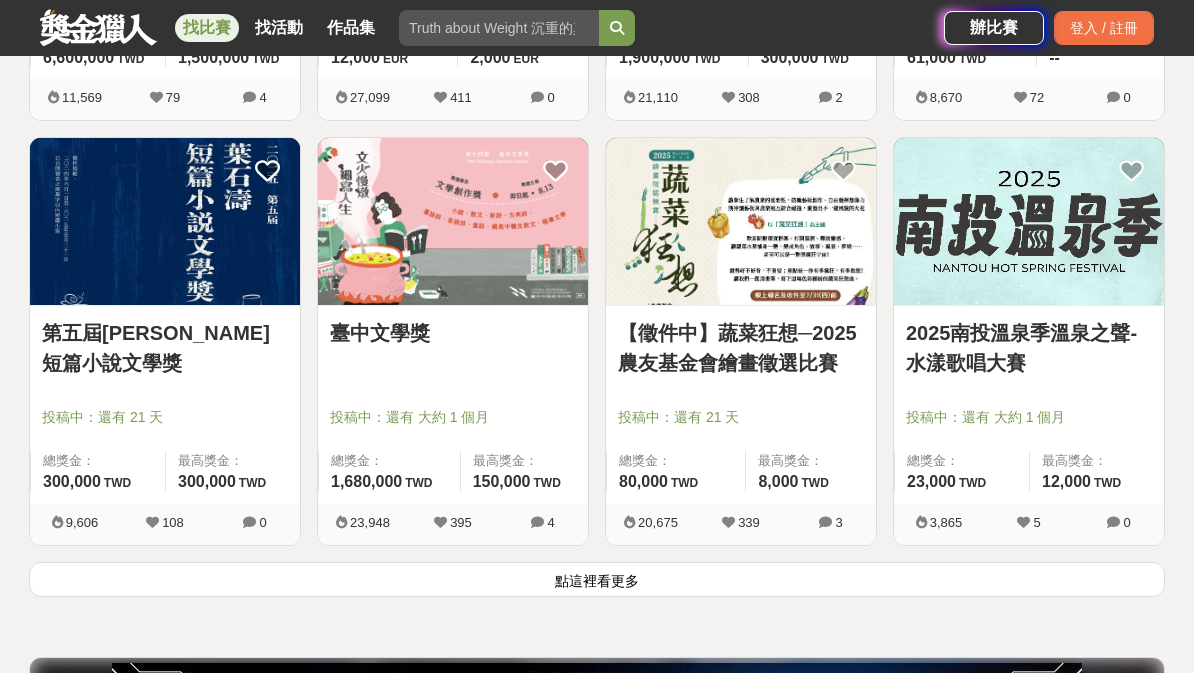 scroll, scrollTop: 2422, scrollLeft: 0, axis: vertical 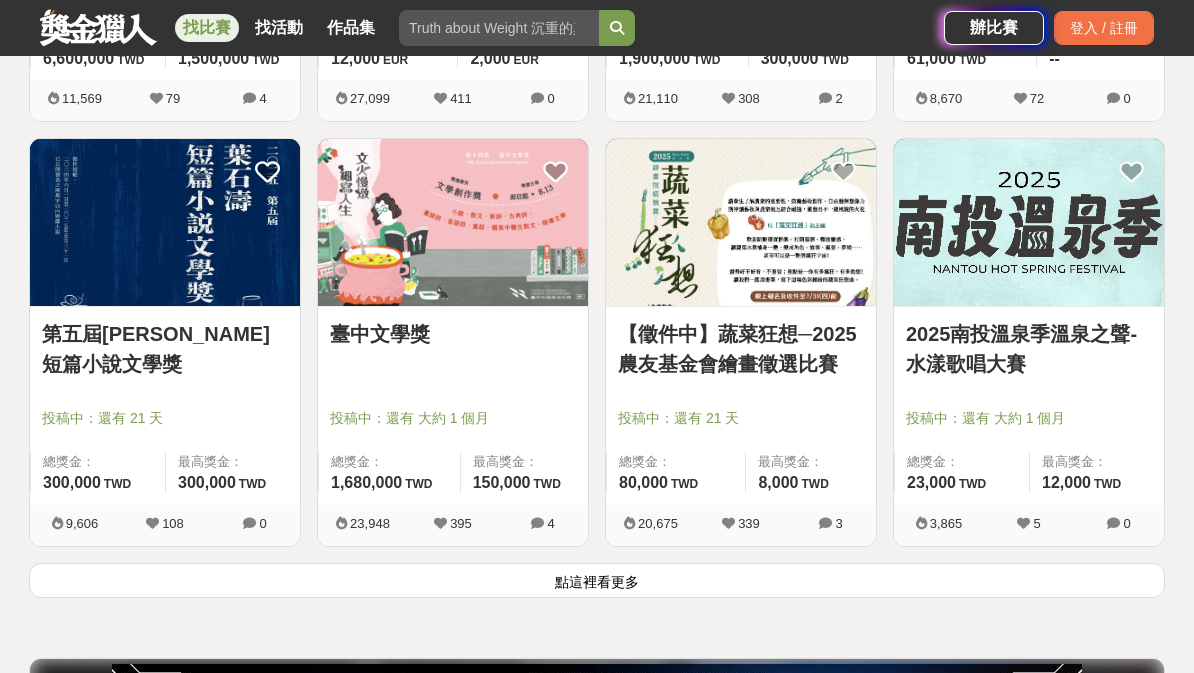click at bounding box center (741, 222) 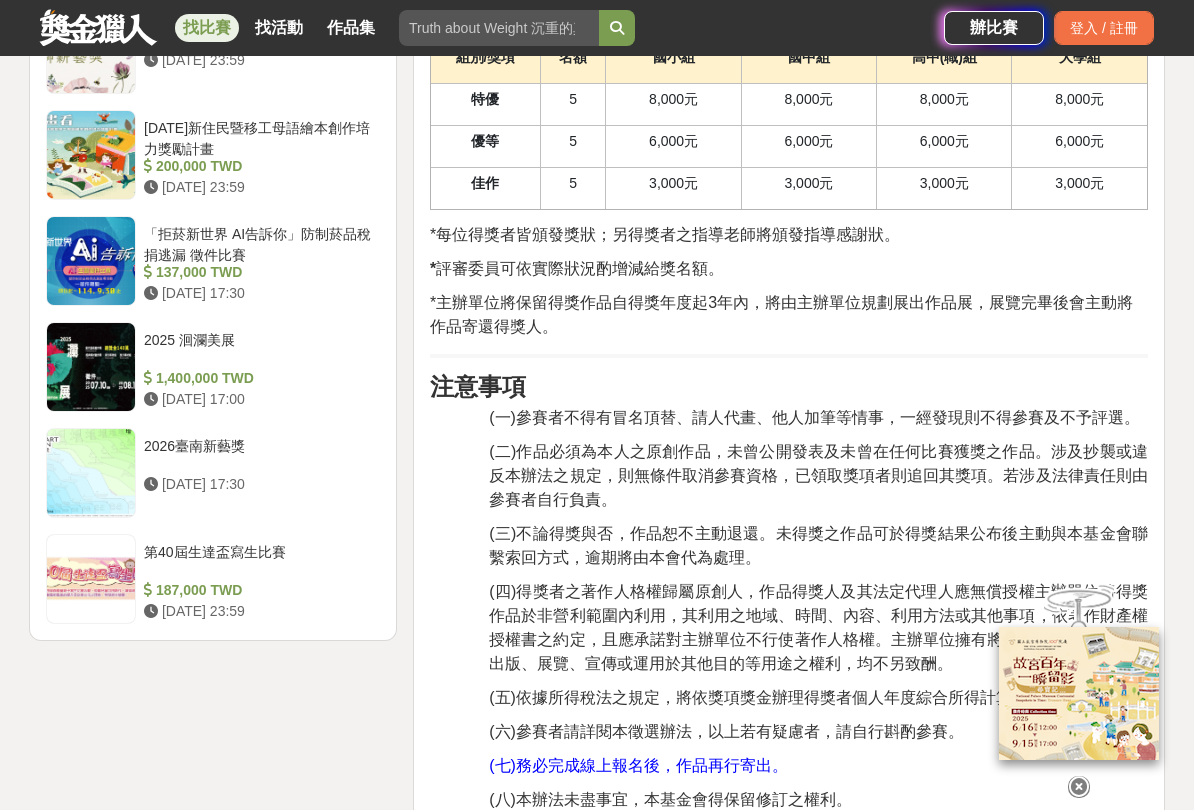 scroll, scrollTop: 2255, scrollLeft: 0, axis: vertical 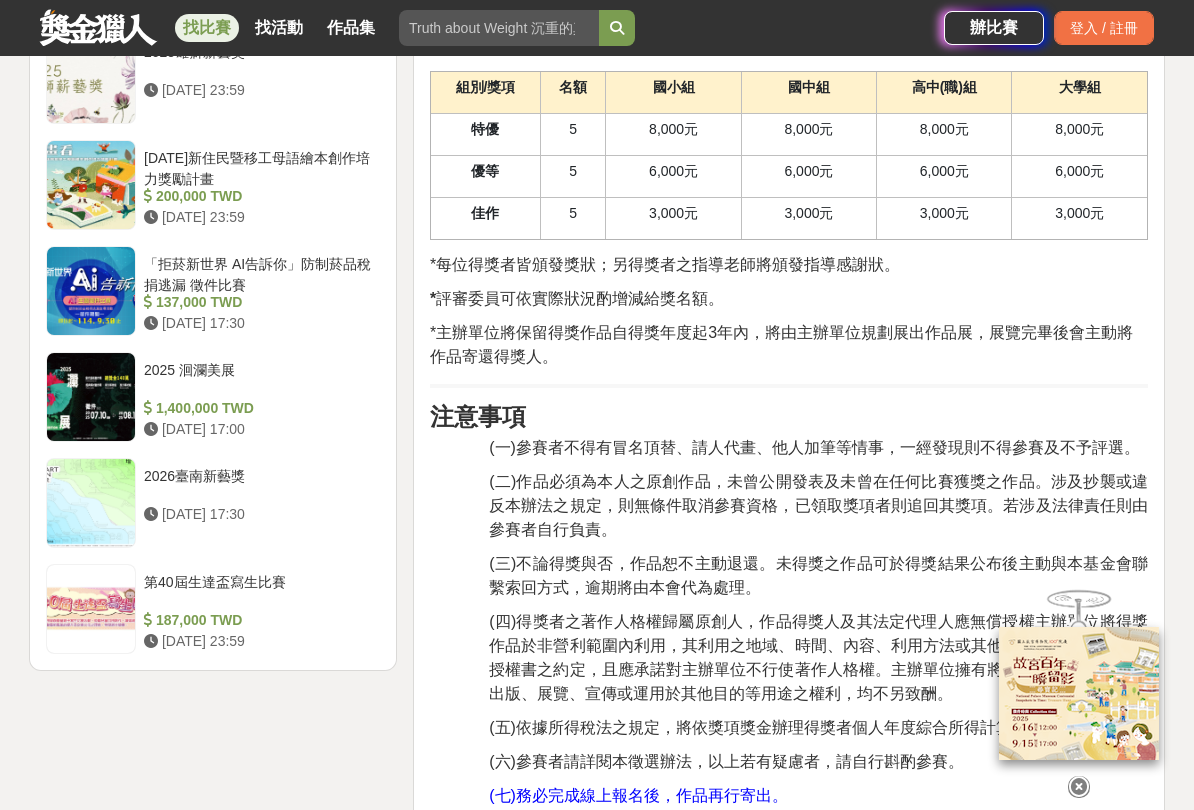 click on "137,000 TWD" at bounding box center (258, 302) 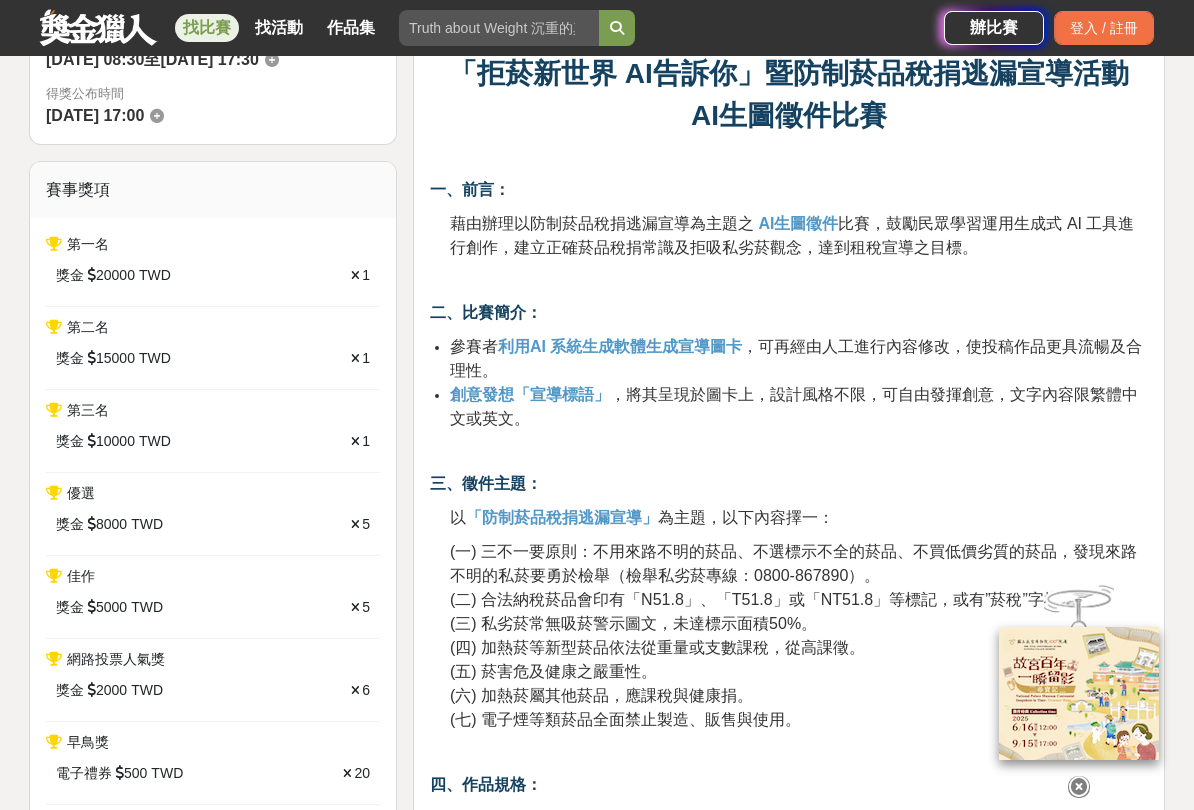 scroll, scrollTop: 638, scrollLeft: 0, axis: vertical 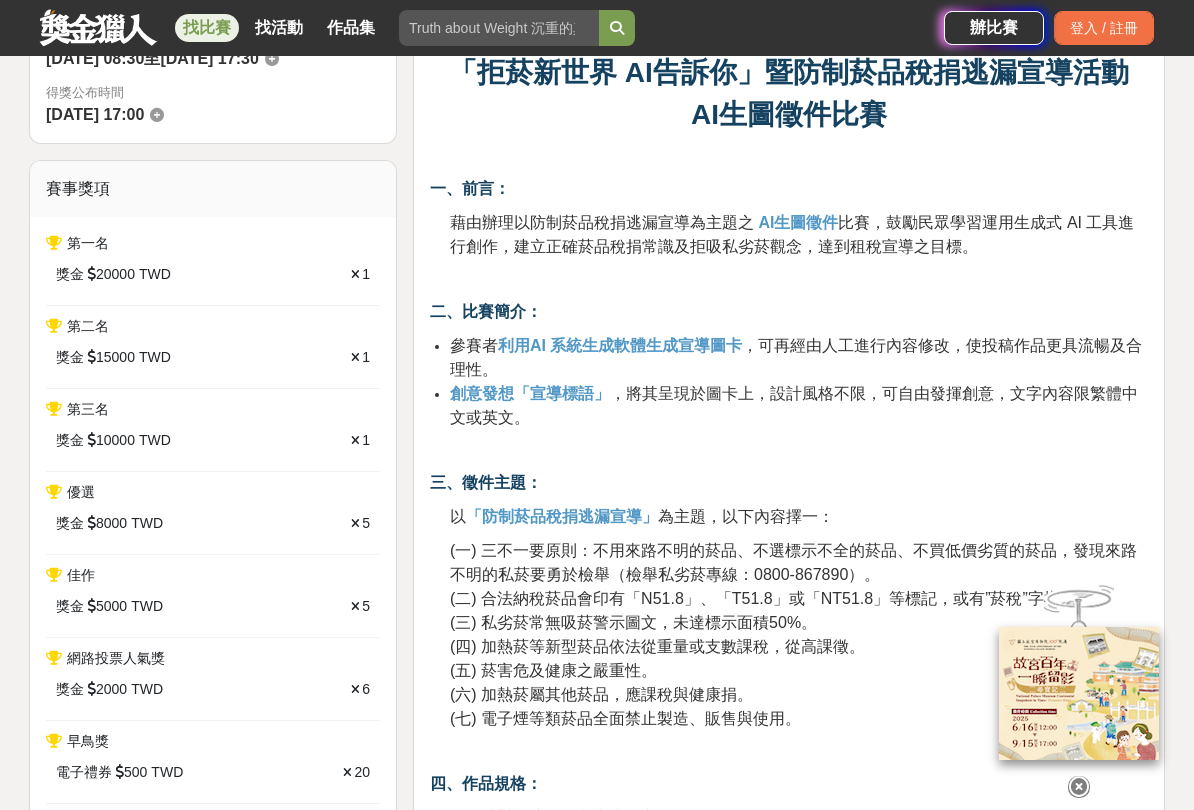 click on "AI生圖徵件" at bounding box center [798, 222] 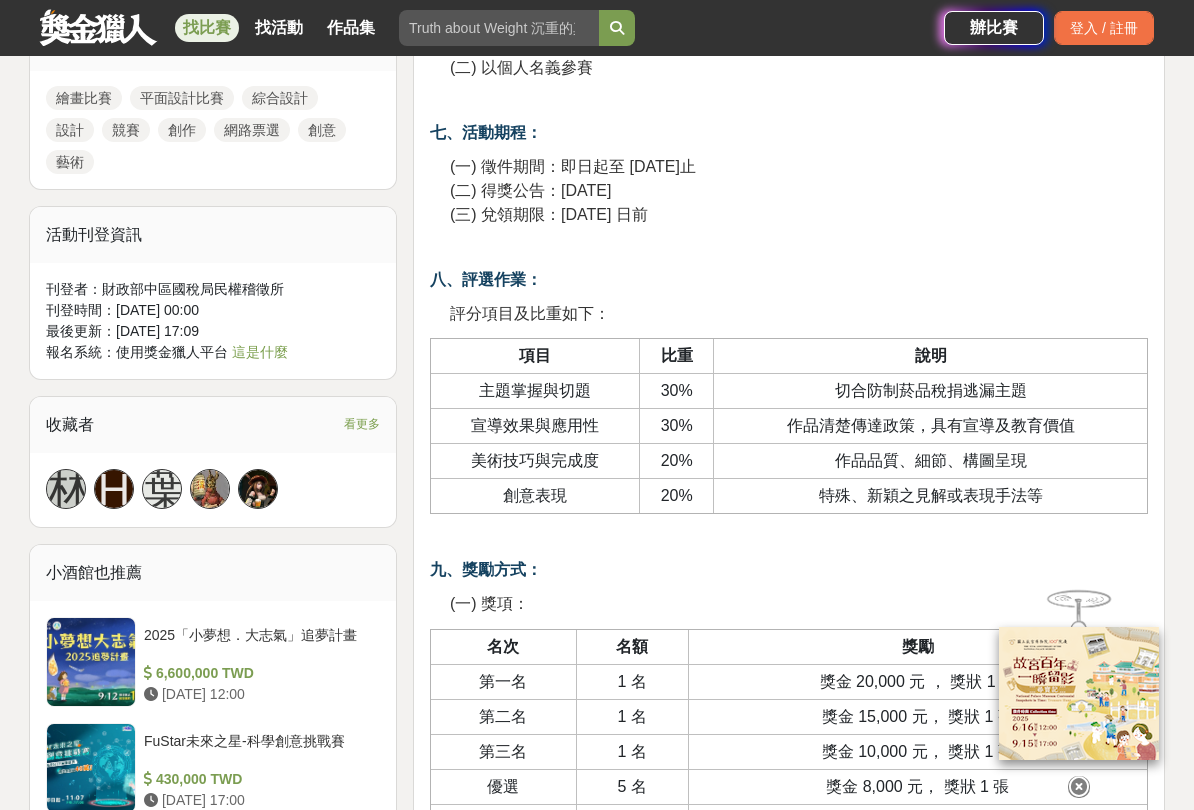 scroll, scrollTop: 1777, scrollLeft: 0, axis: vertical 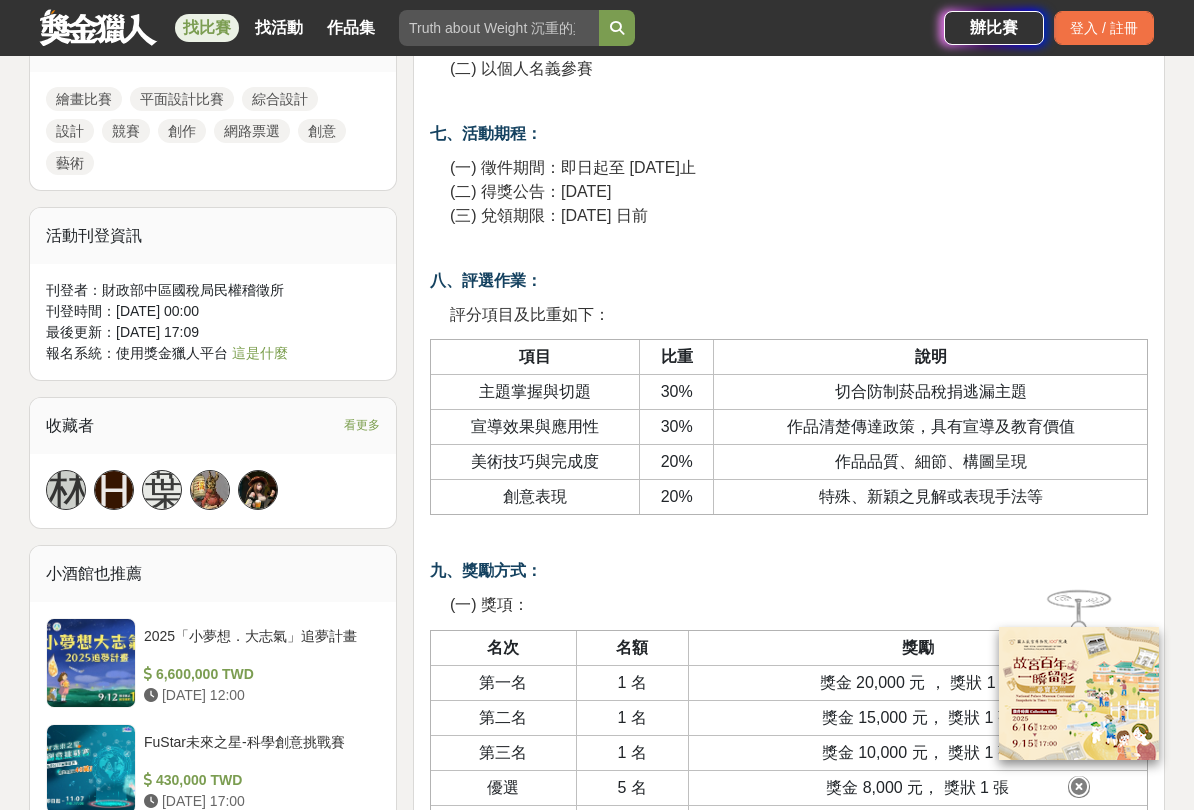 click on "(一) 中華民國國籍之學生及社會大眾（主協辦單位及評審成員之員工及眷屬不得參賽） (二) 以個人名義參賽" at bounding box center [799, 57] 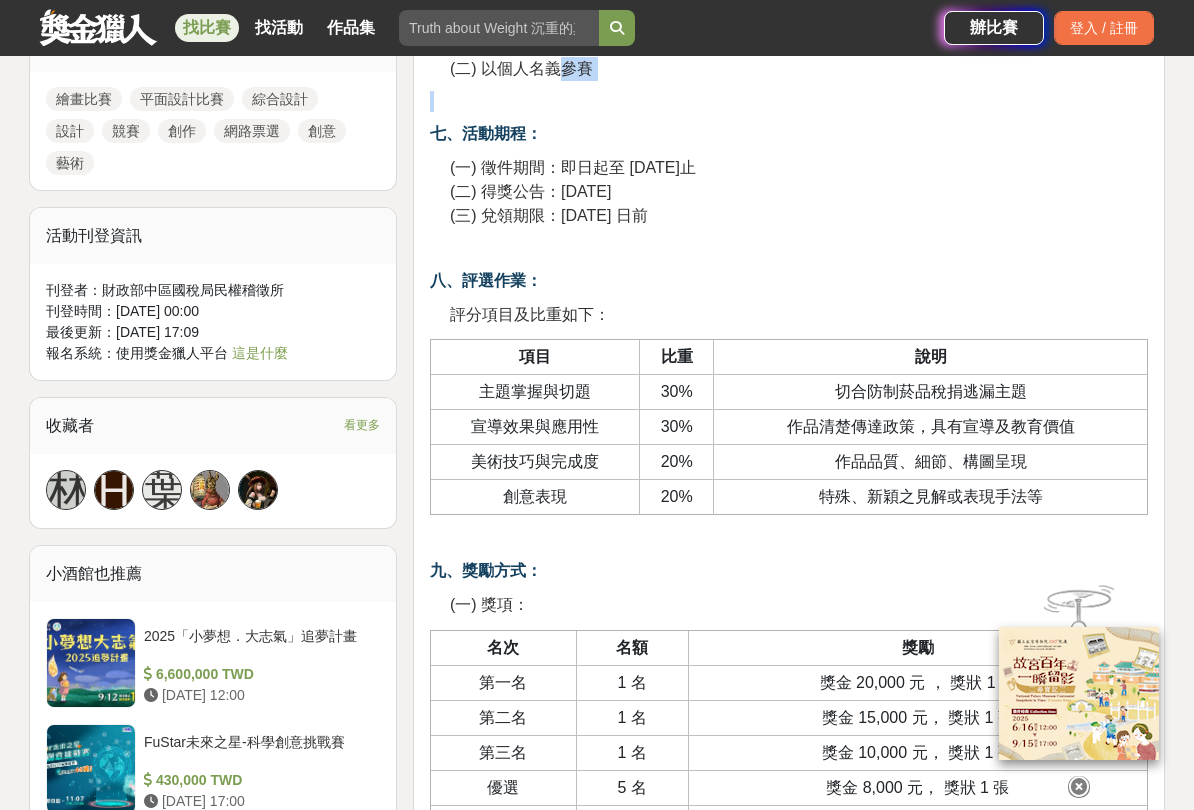 click on "(一) 徵件期間：即日起至 [DATE]止 (二) 得獎公告：[DATE] (三) 兌領期限：[DATE] 日前" at bounding box center (799, 192) 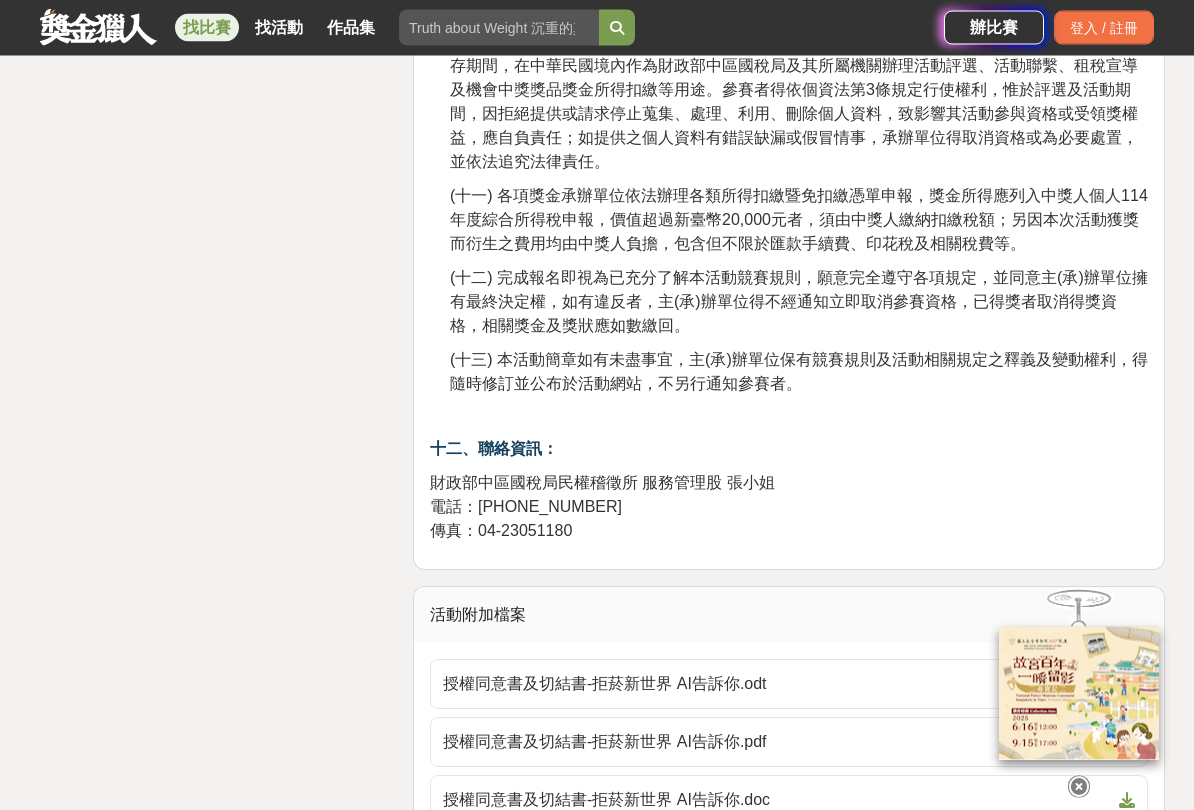 scroll, scrollTop: 3628, scrollLeft: 0, axis: vertical 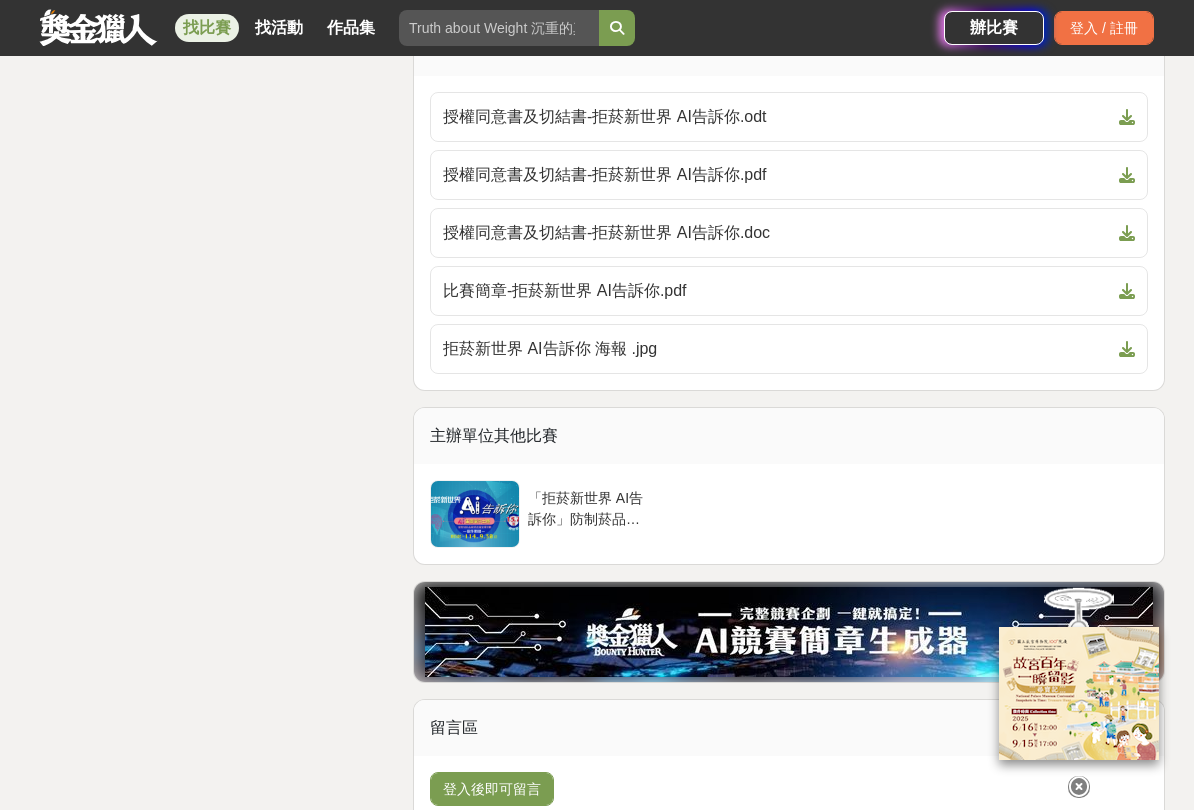 click on "拒菸新世界 AI告訴你 海報 .jpg" at bounding box center (777, 349) 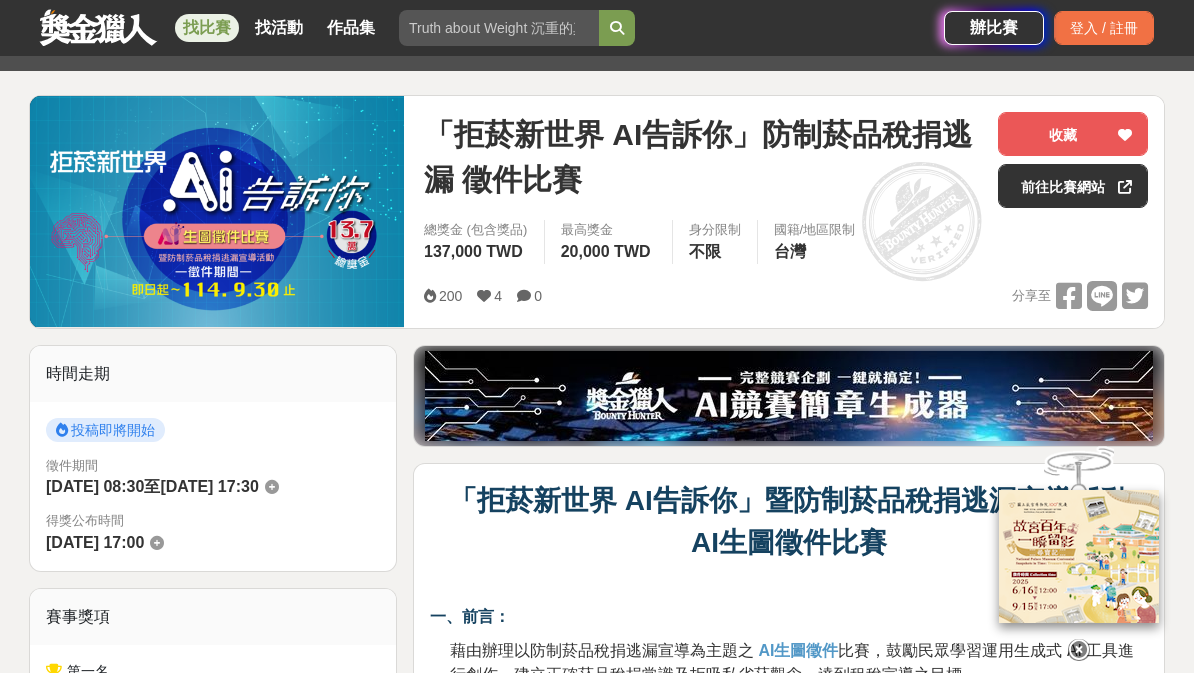 scroll, scrollTop: 207, scrollLeft: 0, axis: vertical 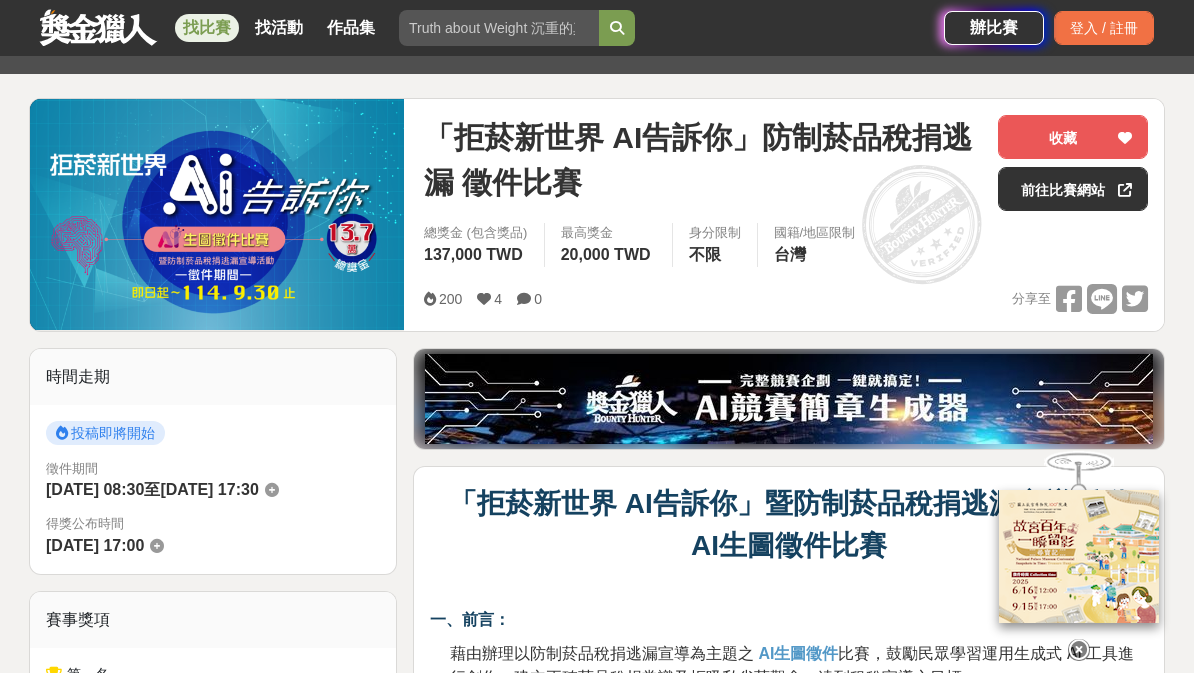 click on "收藏" at bounding box center (1073, 137) 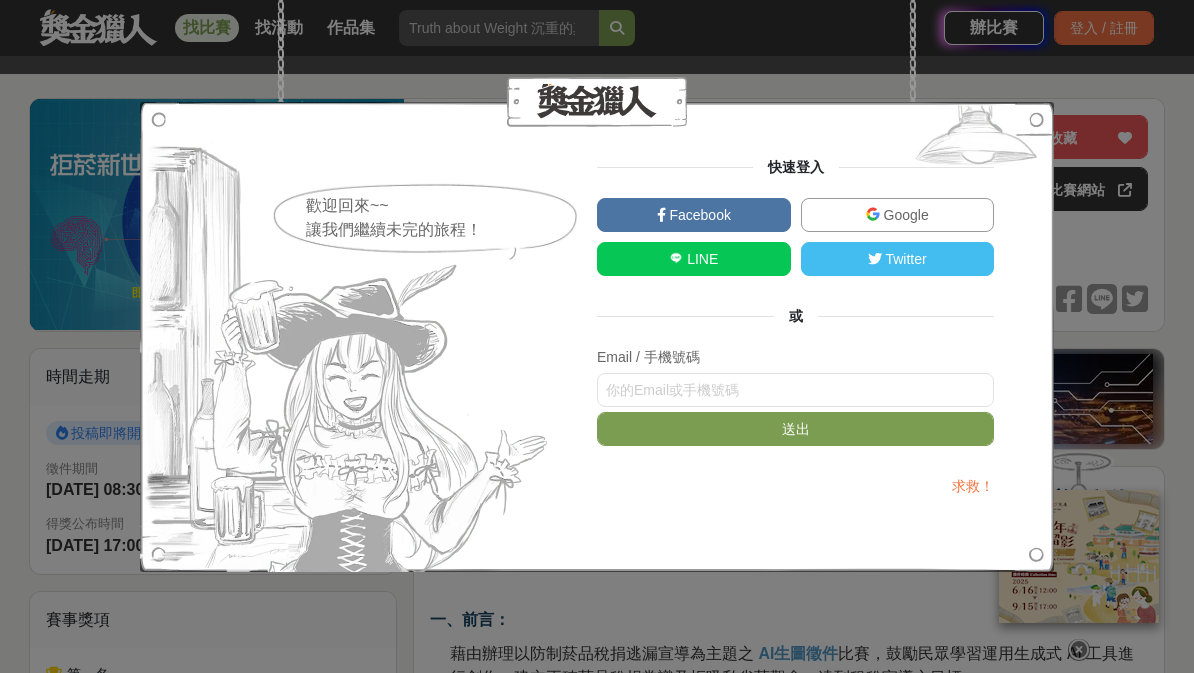 click on "Google" at bounding box center [898, 215] 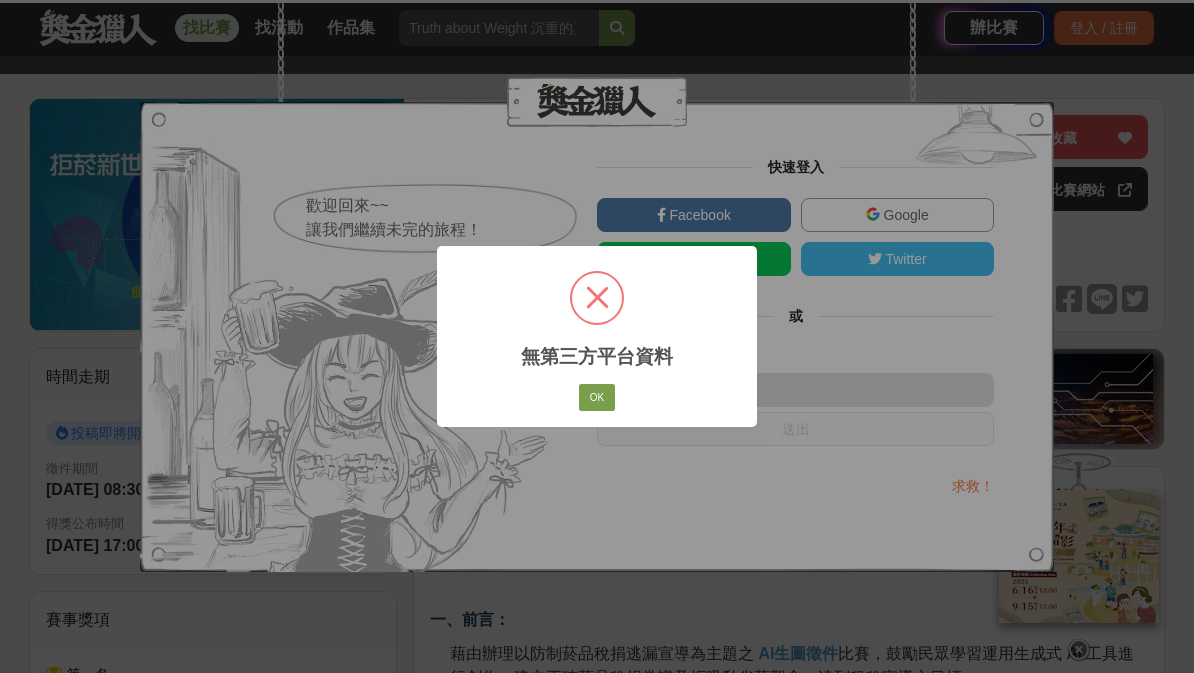 click on "OK" at bounding box center [597, 398] 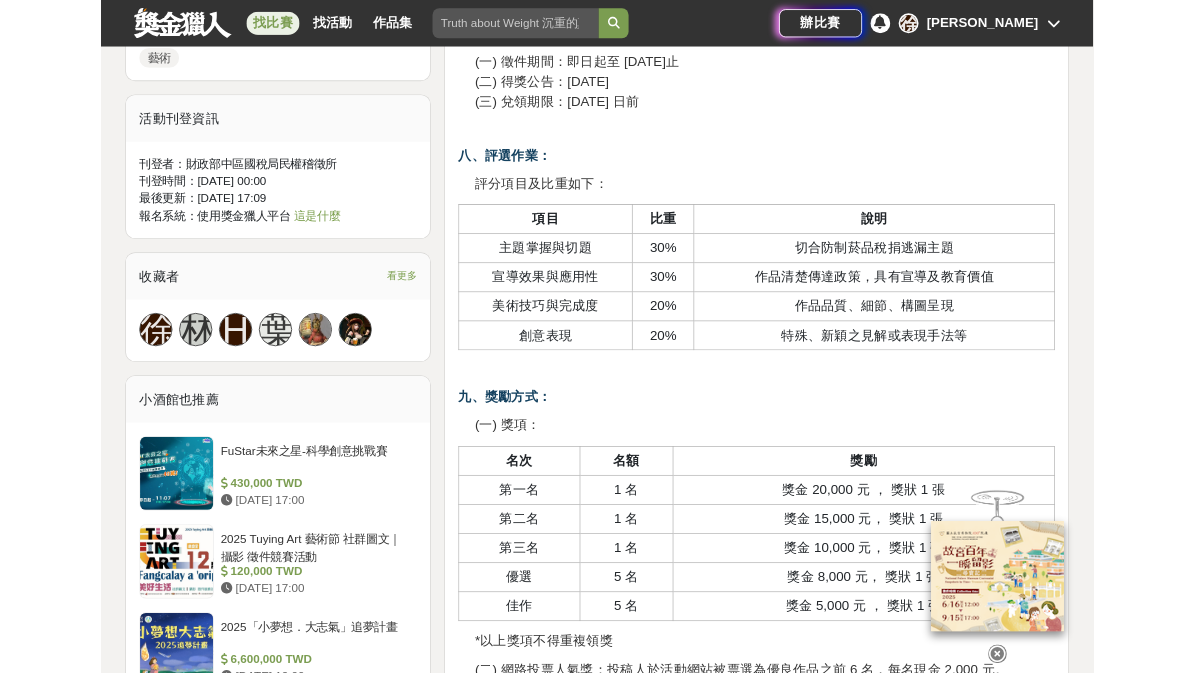 scroll, scrollTop: 1869, scrollLeft: 0, axis: vertical 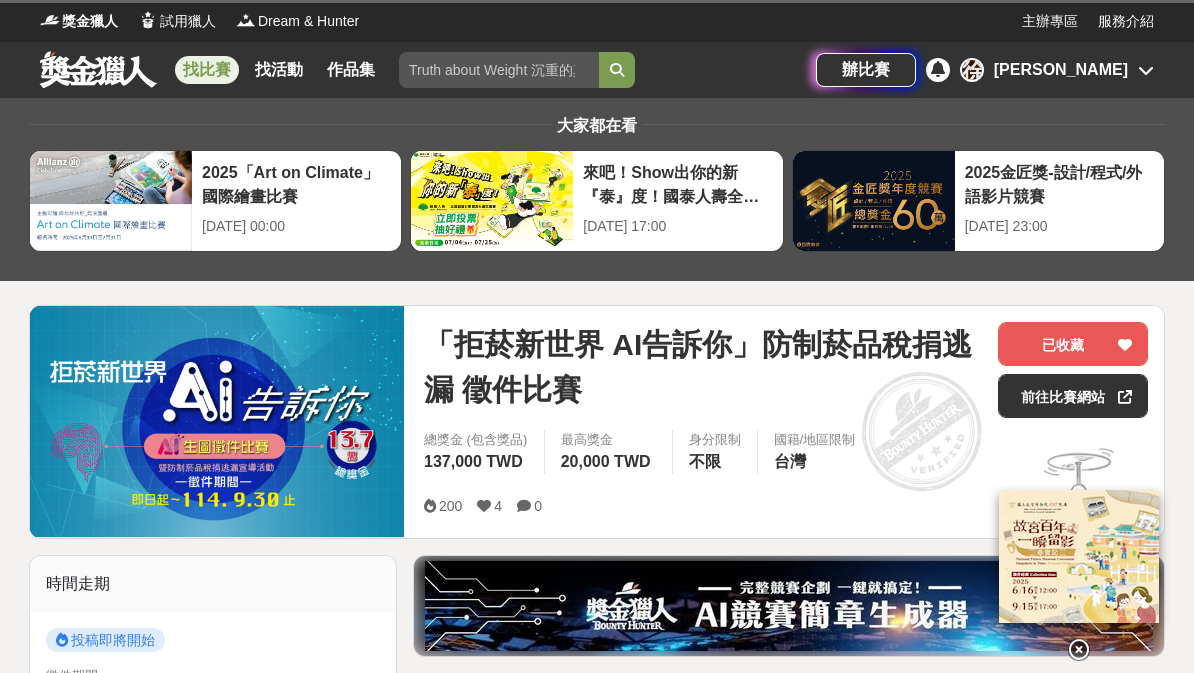click on "找比賽" at bounding box center (207, 70) 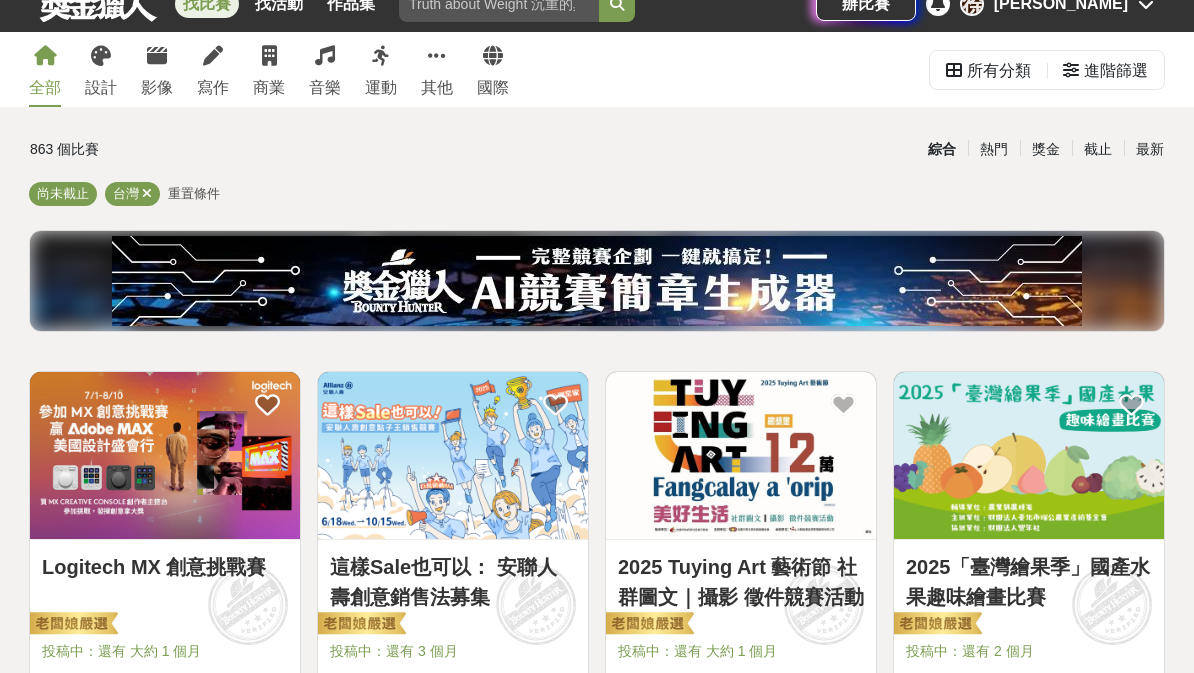 scroll, scrollTop: 0, scrollLeft: 0, axis: both 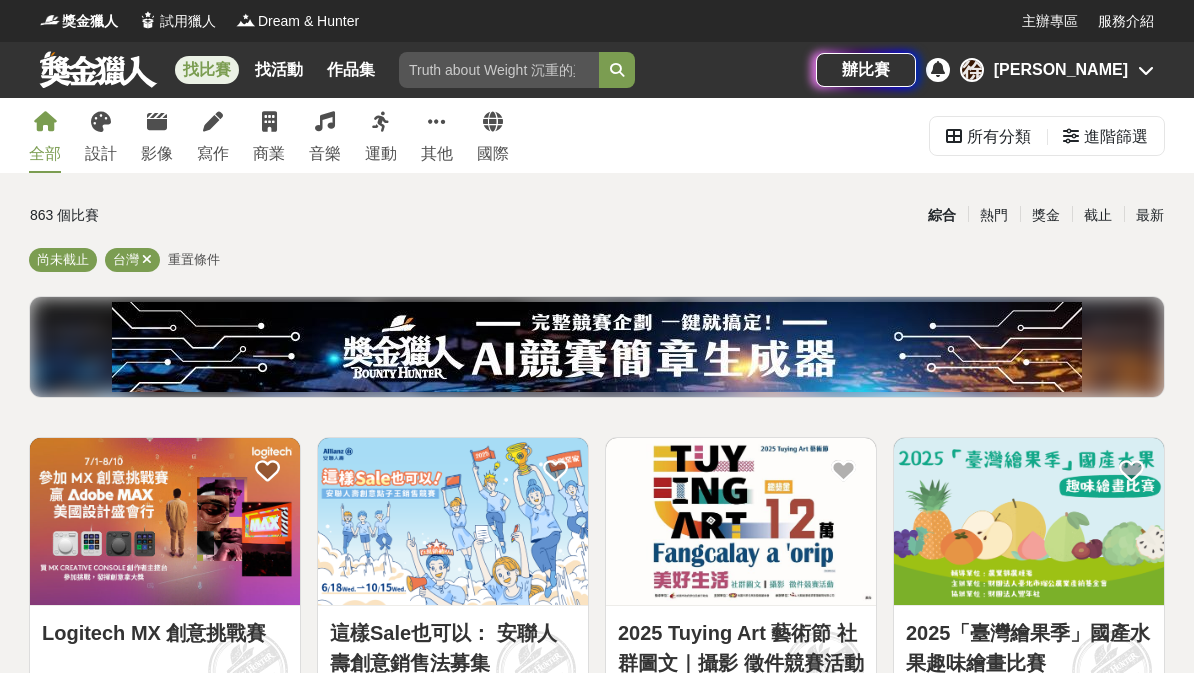 click at bounding box center (101, 122) 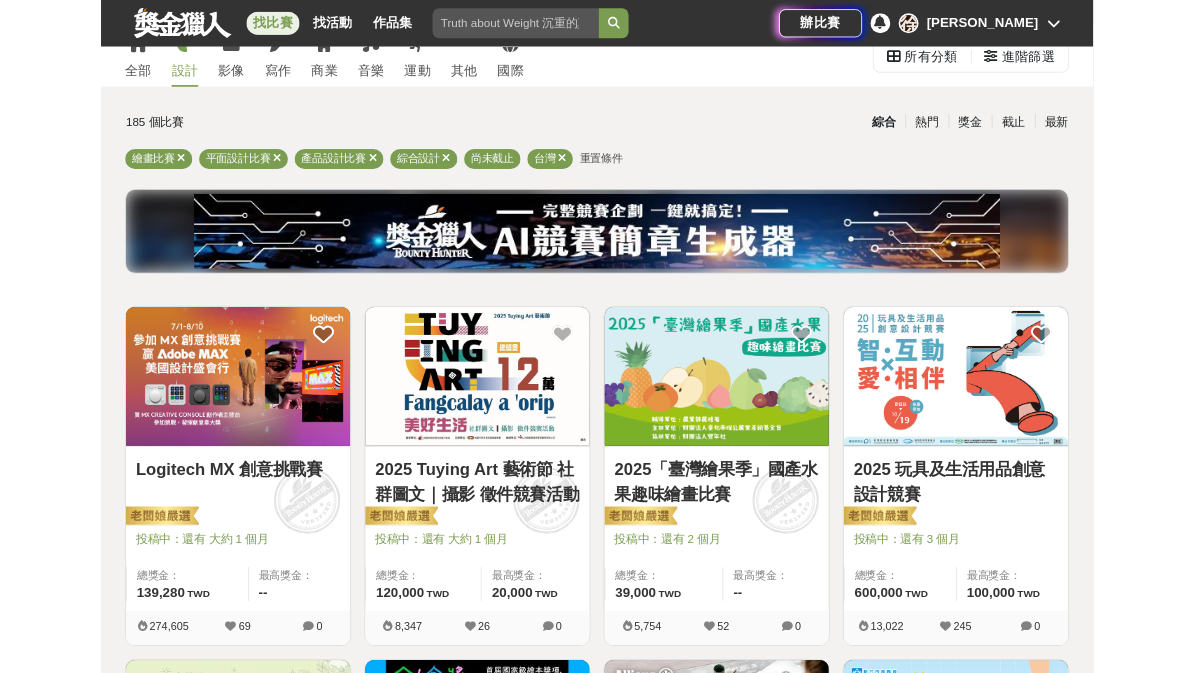 scroll, scrollTop: 0, scrollLeft: 0, axis: both 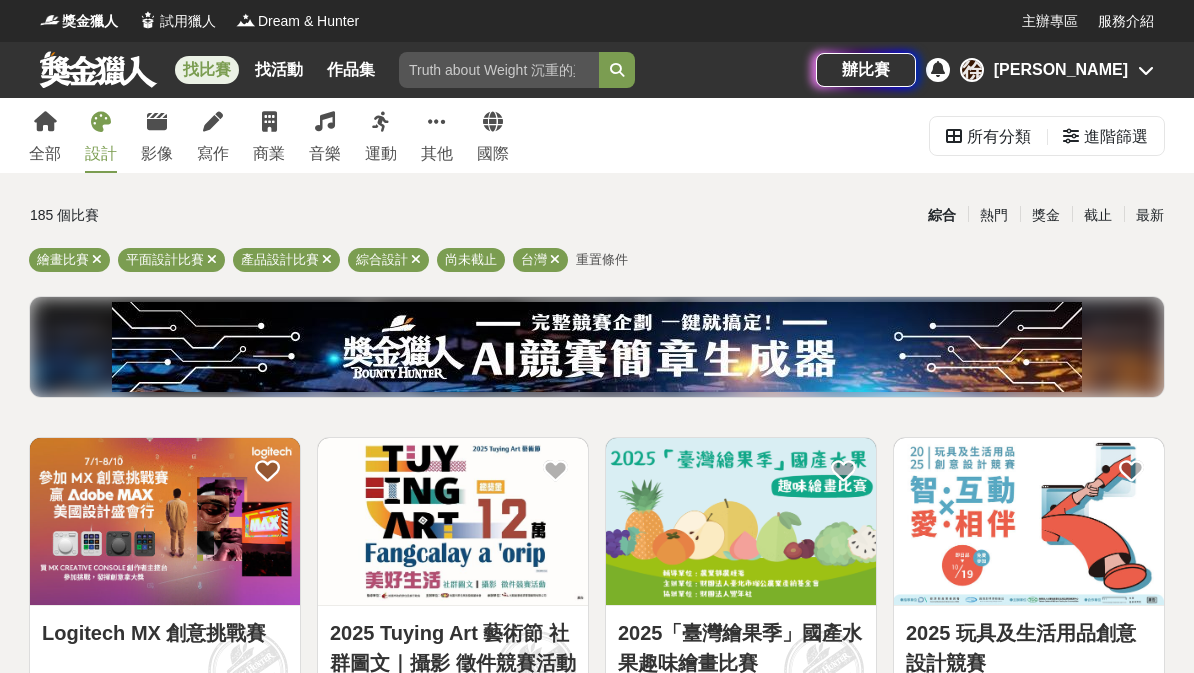 click at bounding box center [269, 122] 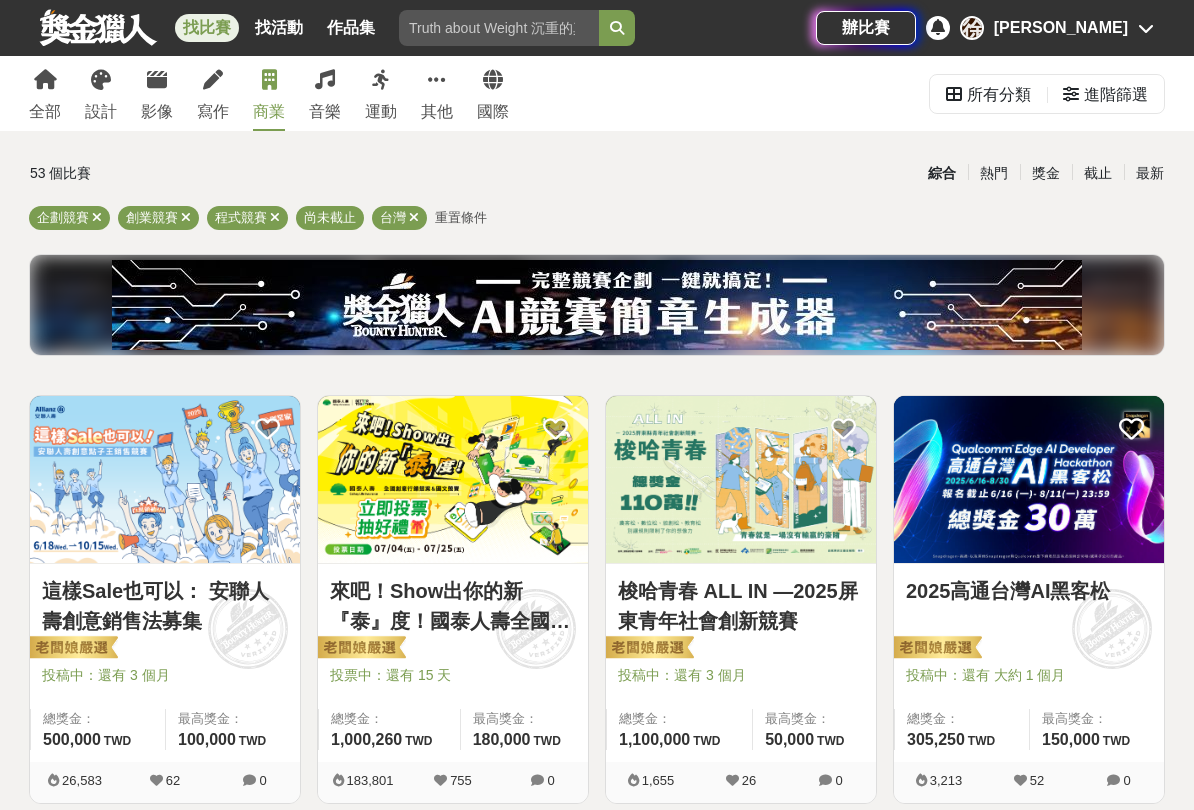 scroll, scrollTop: 42, scrollLeft: 0, axis: vertical 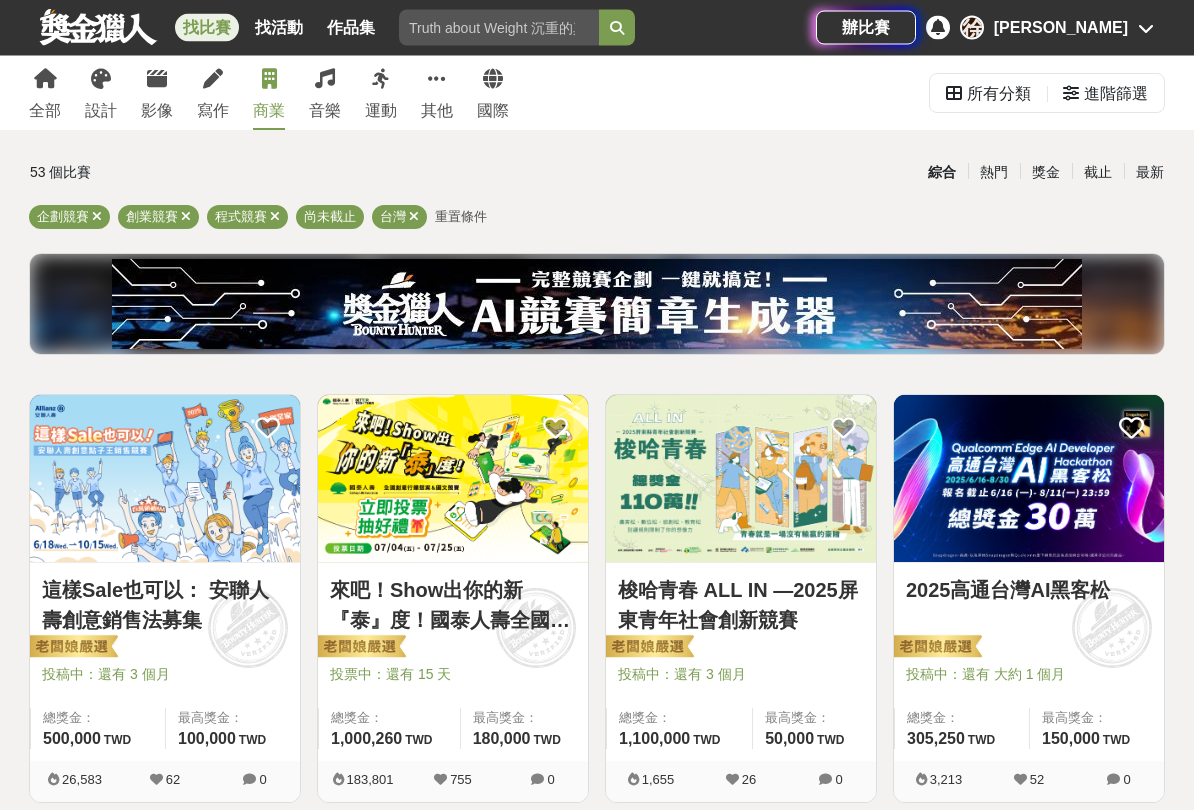 click on "設計" at bounding box center [101, 112] 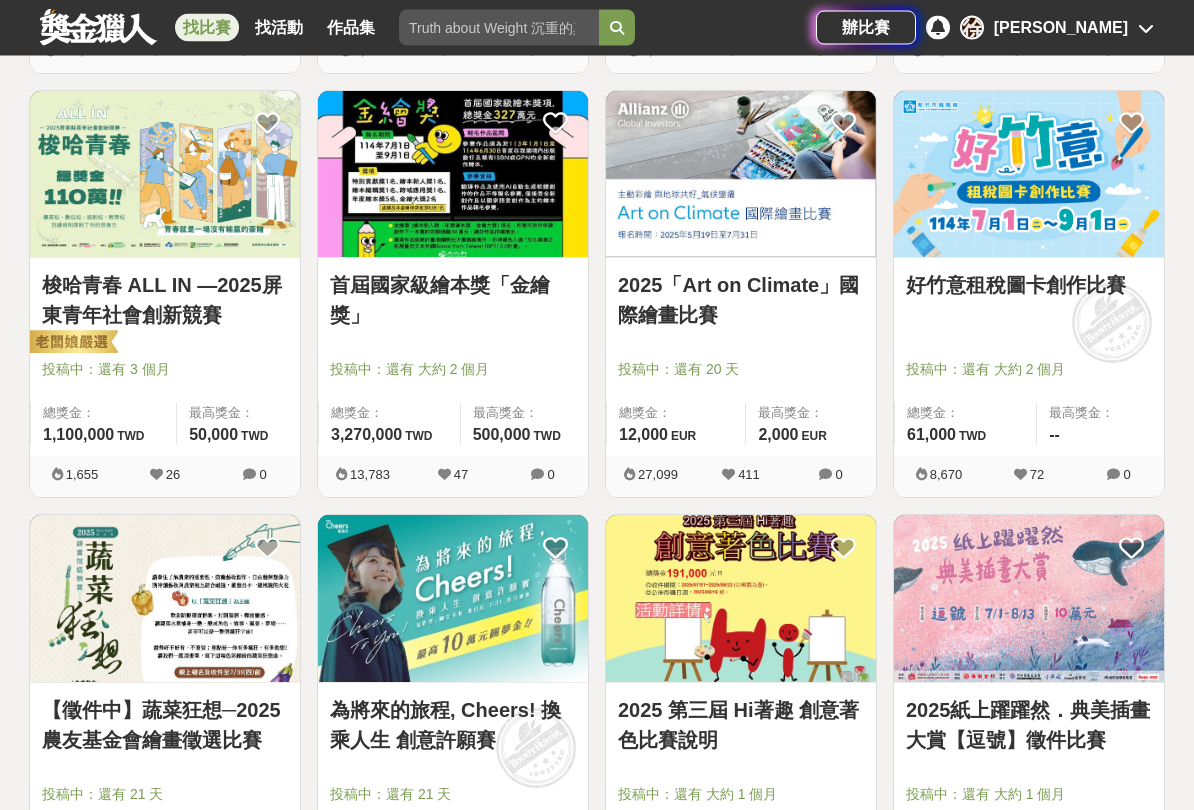 scroll, scrollTop: 772, scrollLeft: 0, axis: vertical 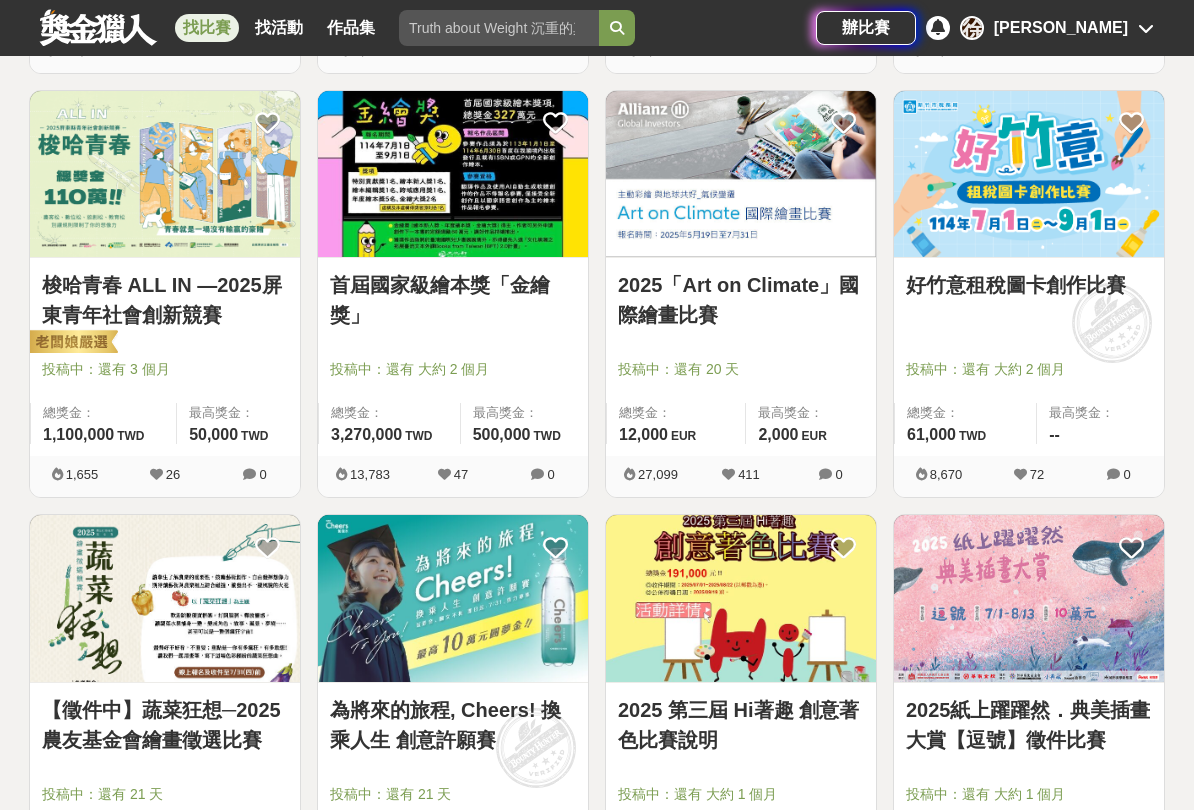 click at bounding box center (1035, 341) 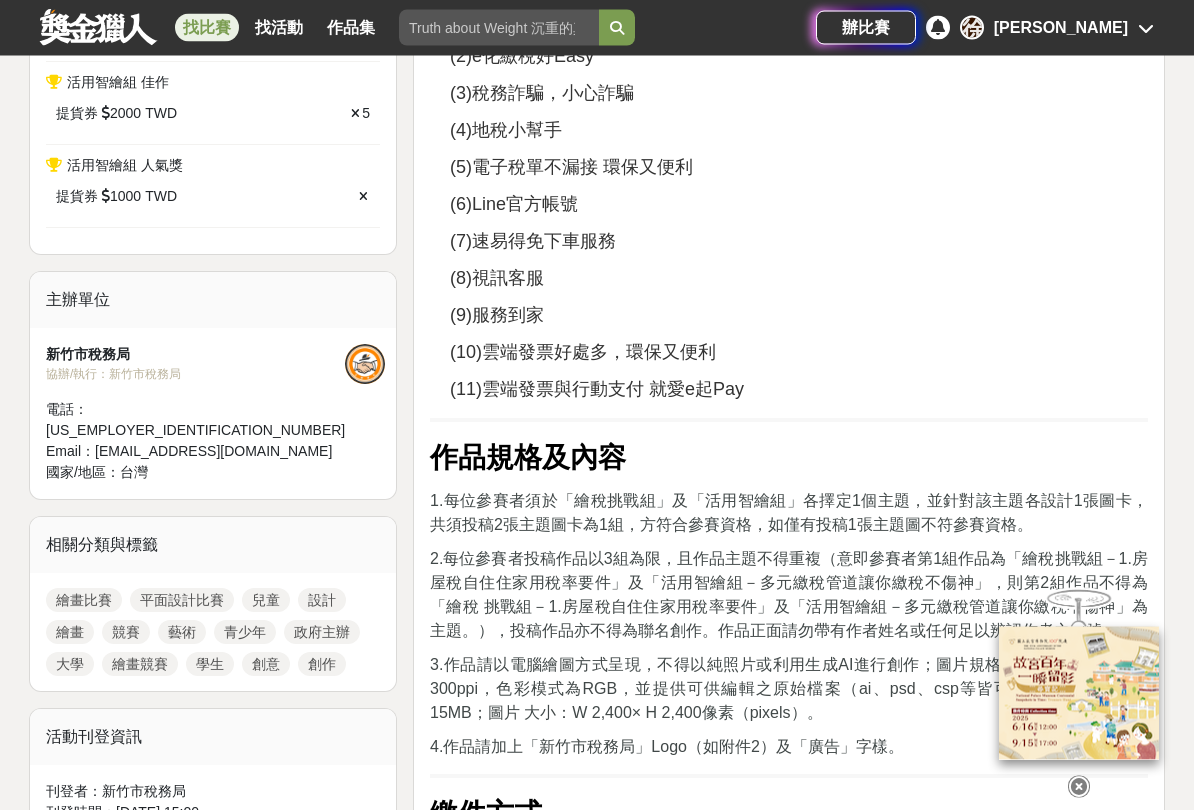 scroll, scrollTop: 1532, scrollLeft: 0, axis: vertical 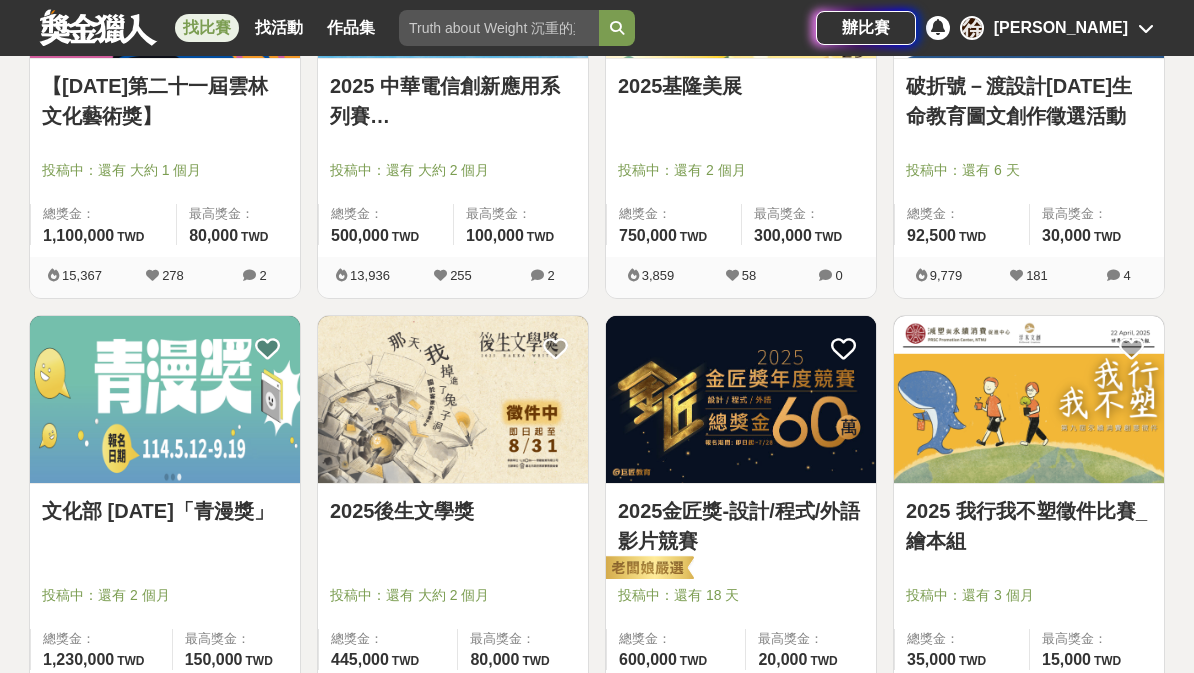 click at bounding box center [1029, 399] 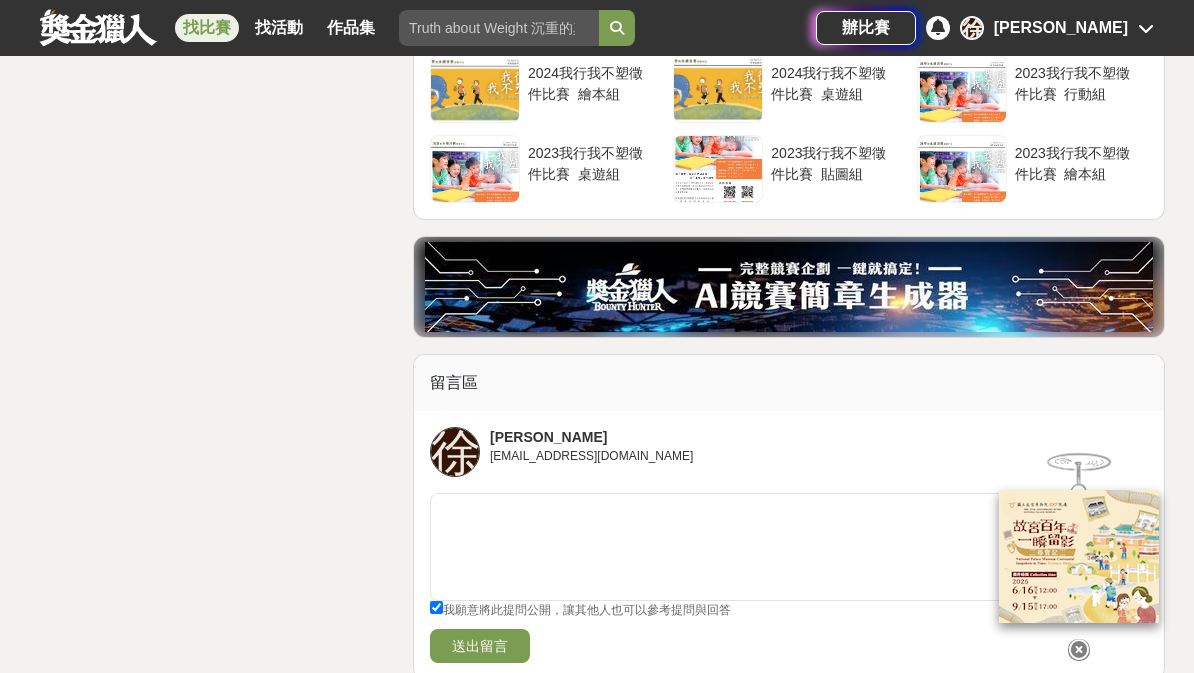 scroll, scrollTop: 3970, scrollLeft: 0, axis: vertical 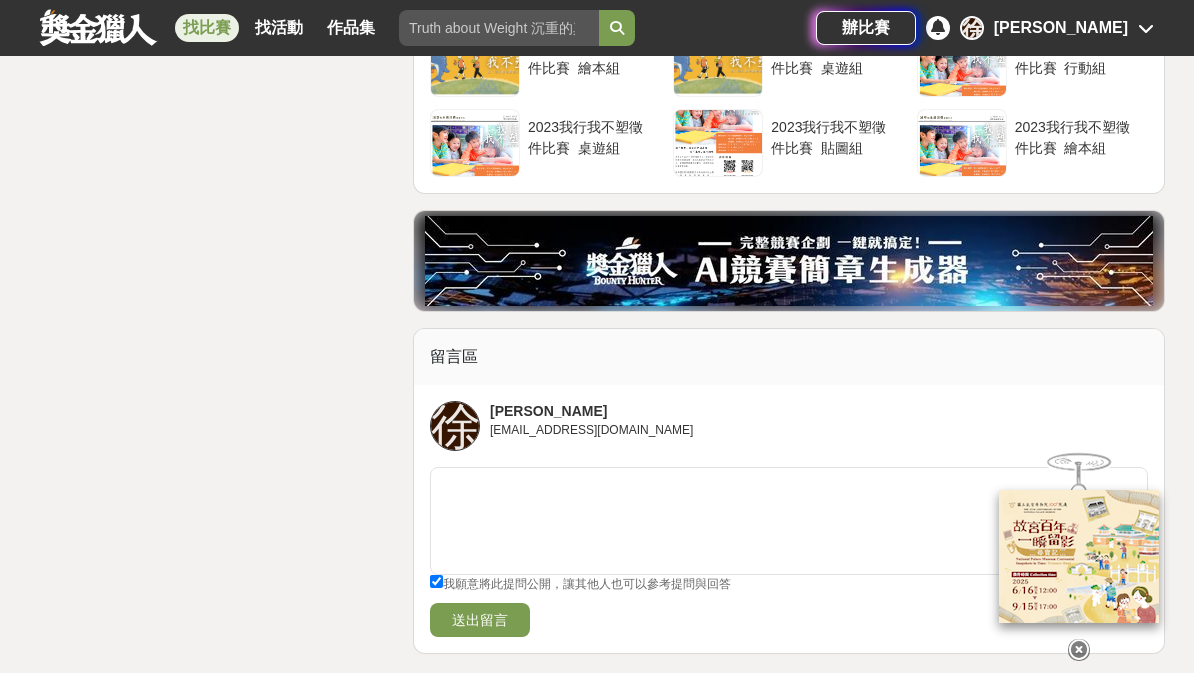 click on "2023我行我不塑徵件比賽_貼圖組" at bounding box center [833, 136] 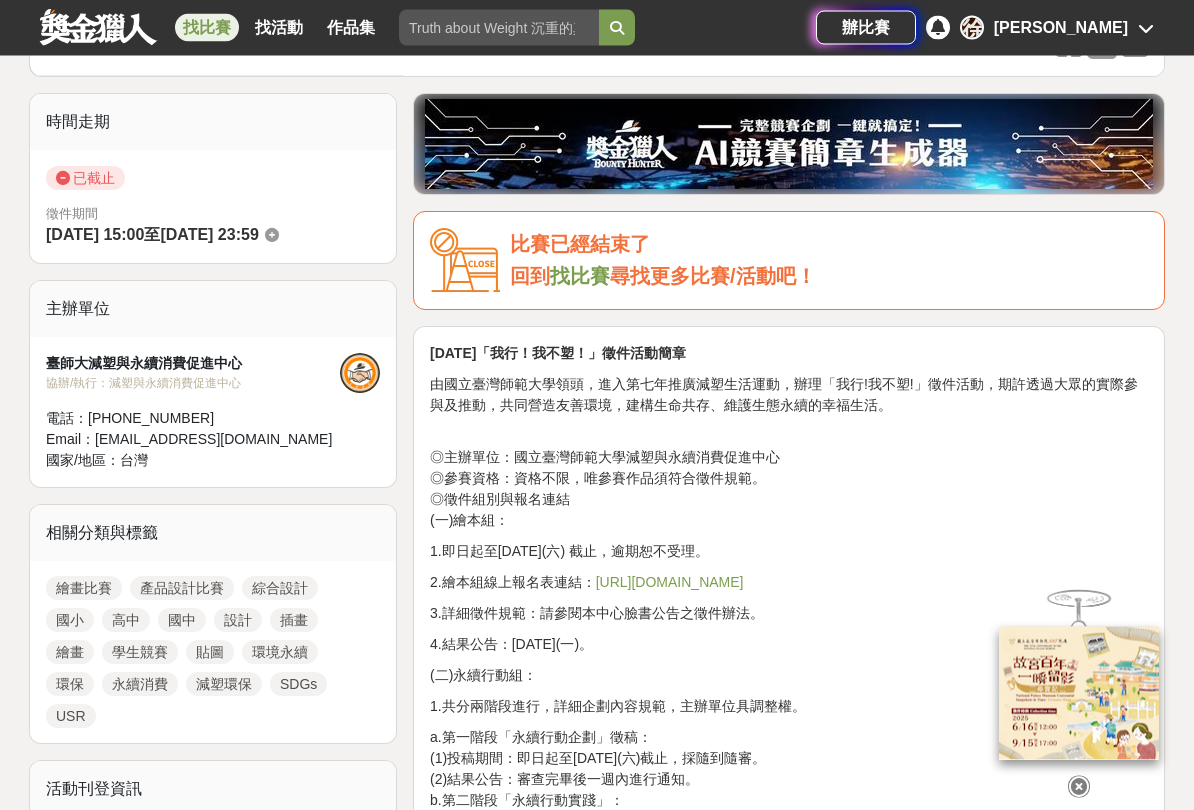 scroll, scrollTop: 794, scrollLeft: 0, axis: vertical 